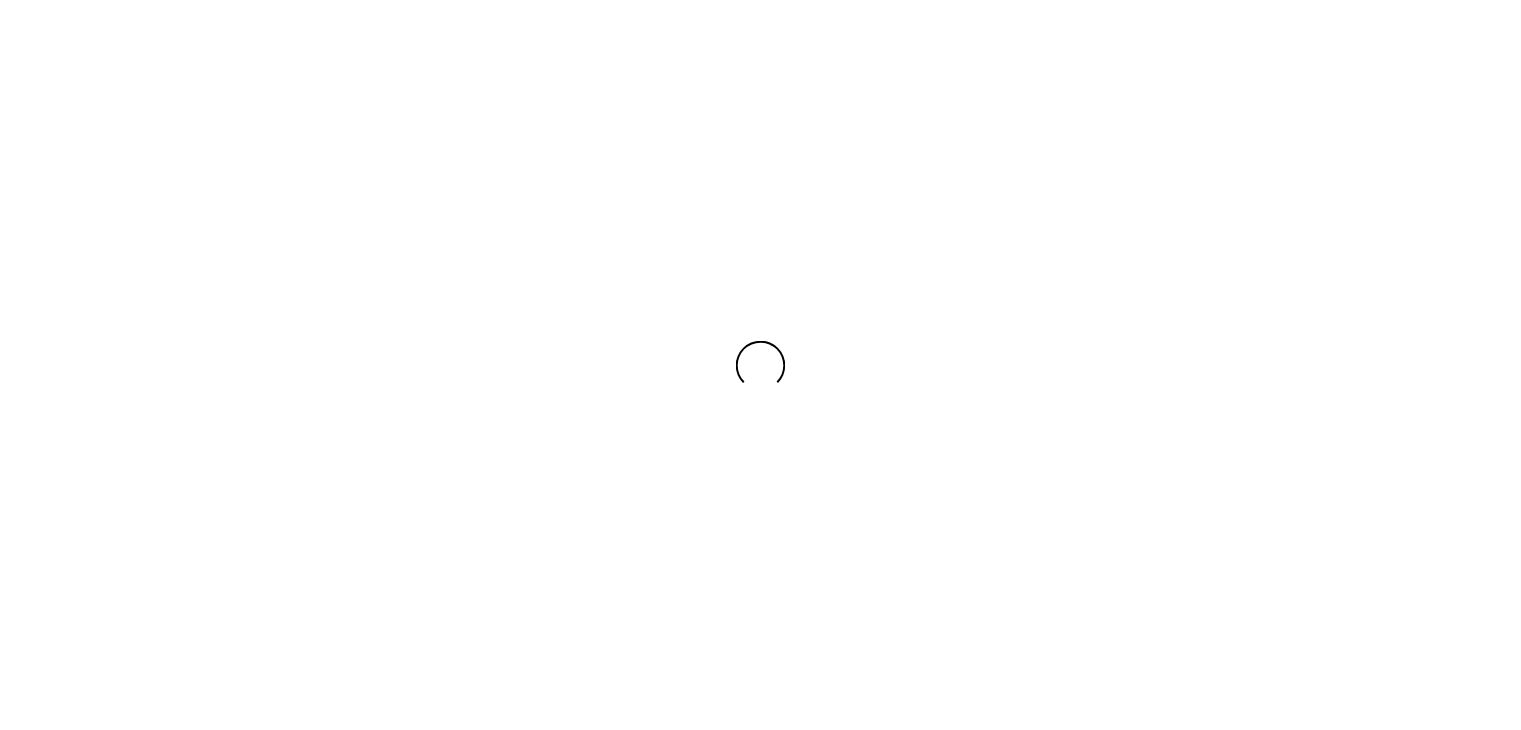 scroll, scrollTop: 0, scrollLeft: 0, axis: both 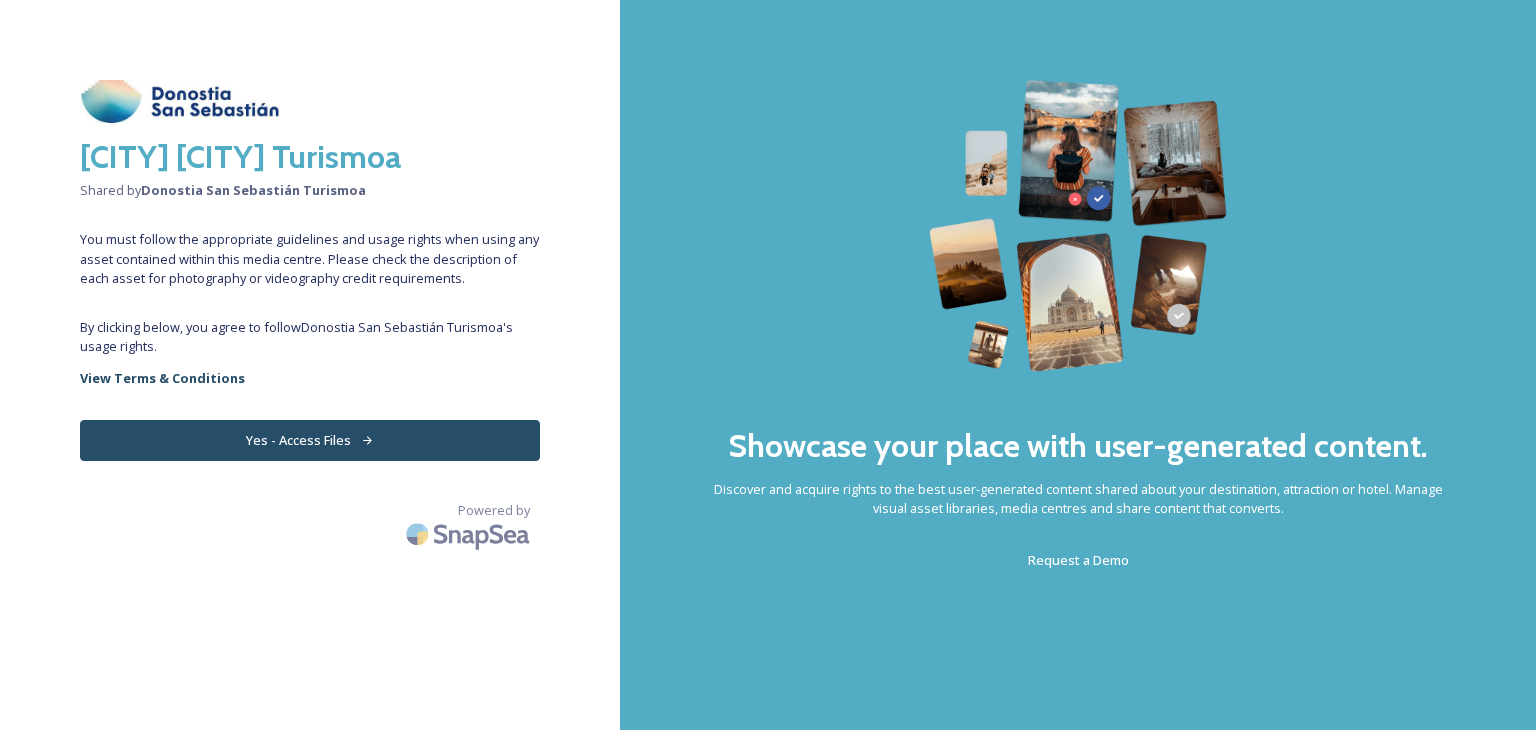 click on "Yes - Access Files" at bounding box center [310, 440] 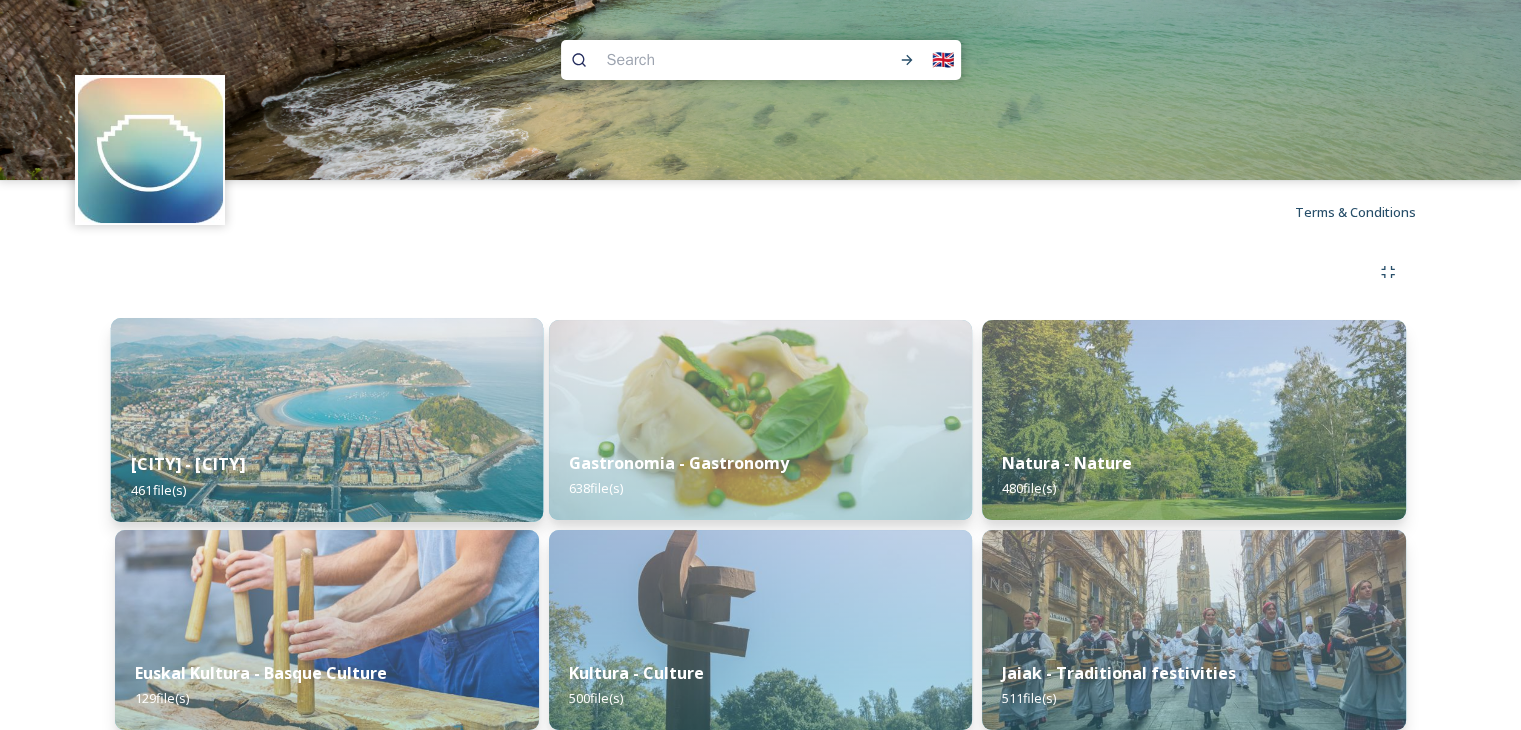 click at bounding box center [327, 420] 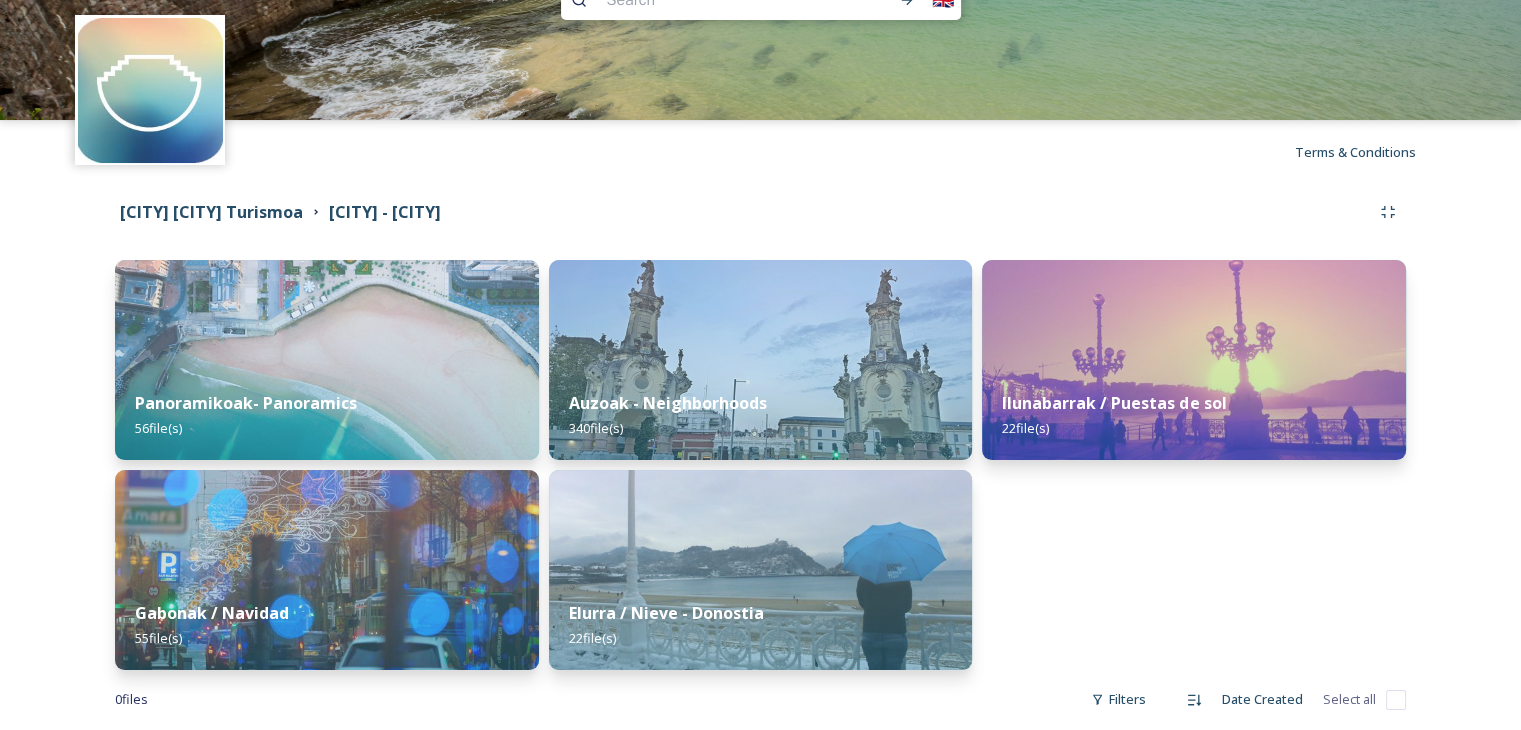 scroll, scrollTop: 93, scrollLeft: 0, axis: vertical 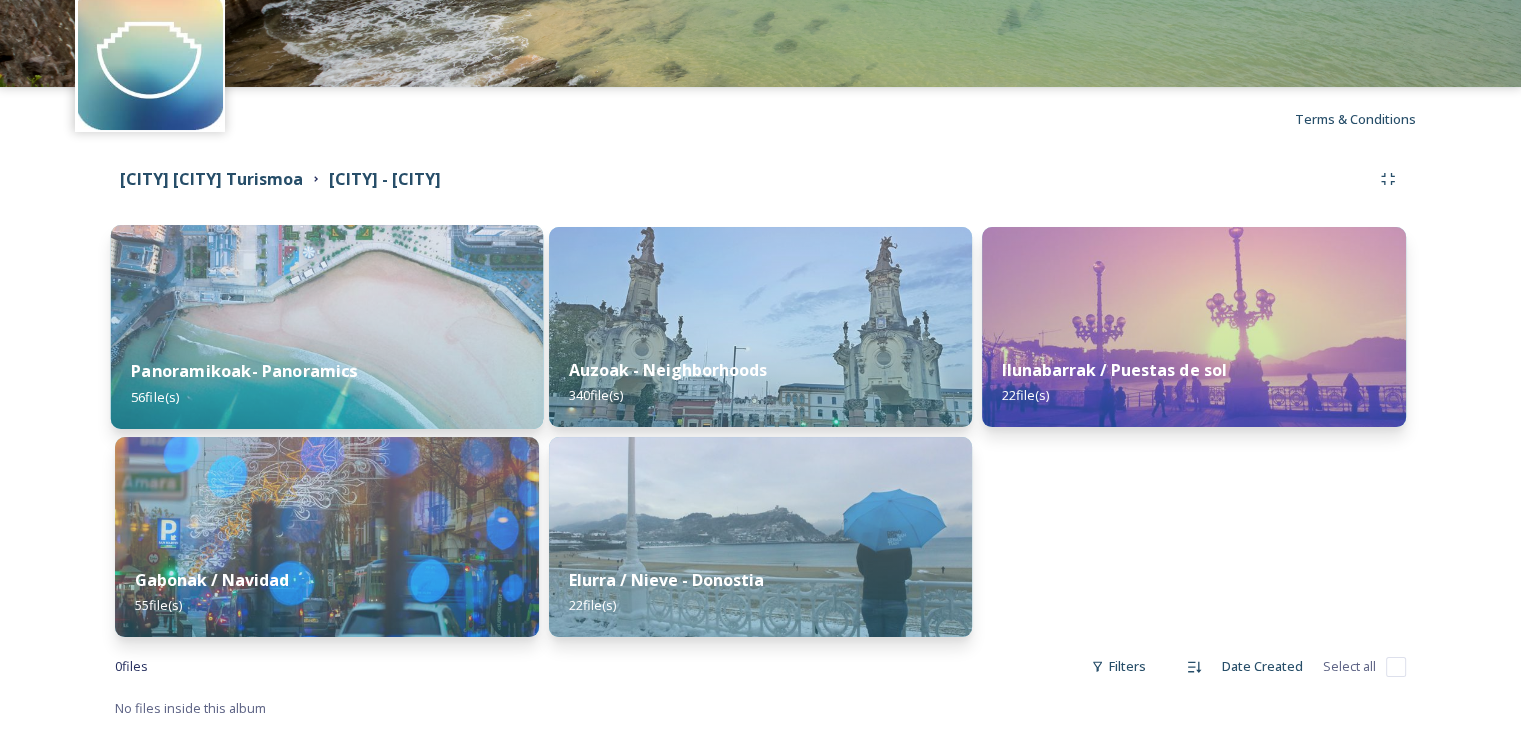 click at bounding box center [327, 327] 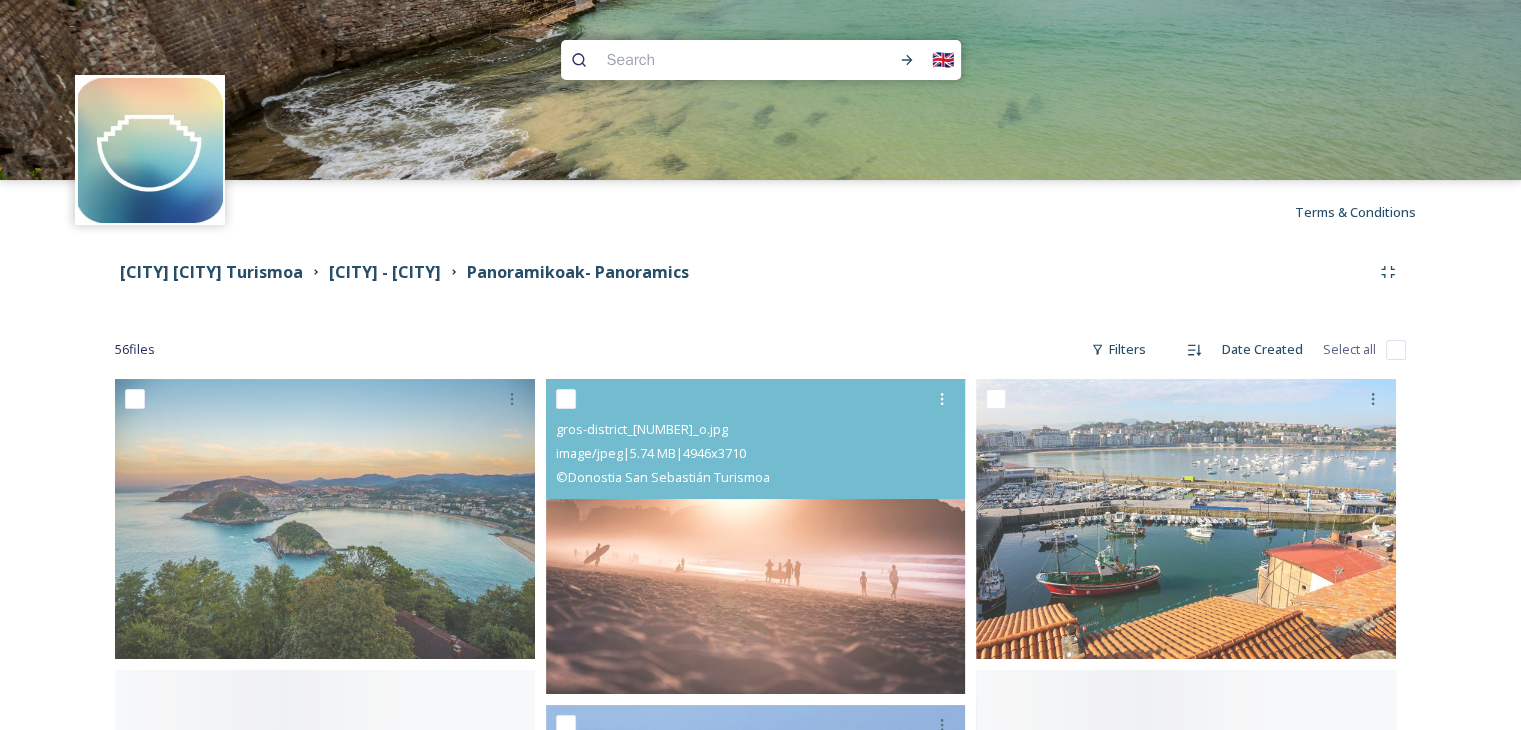 scroll, scrollTop: 100, scrollLeft: 0, axis: vertical 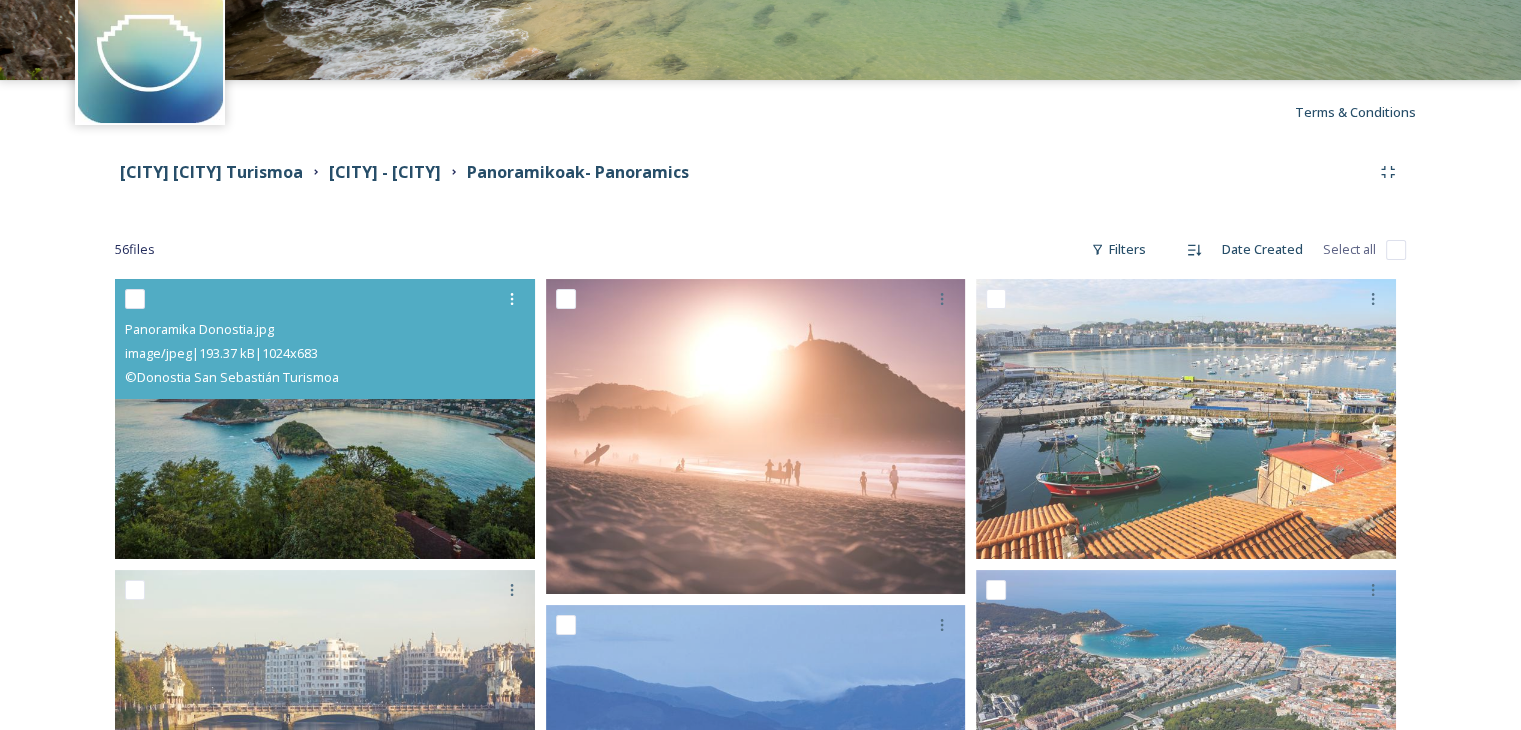 click at bounding box center [325, 419] 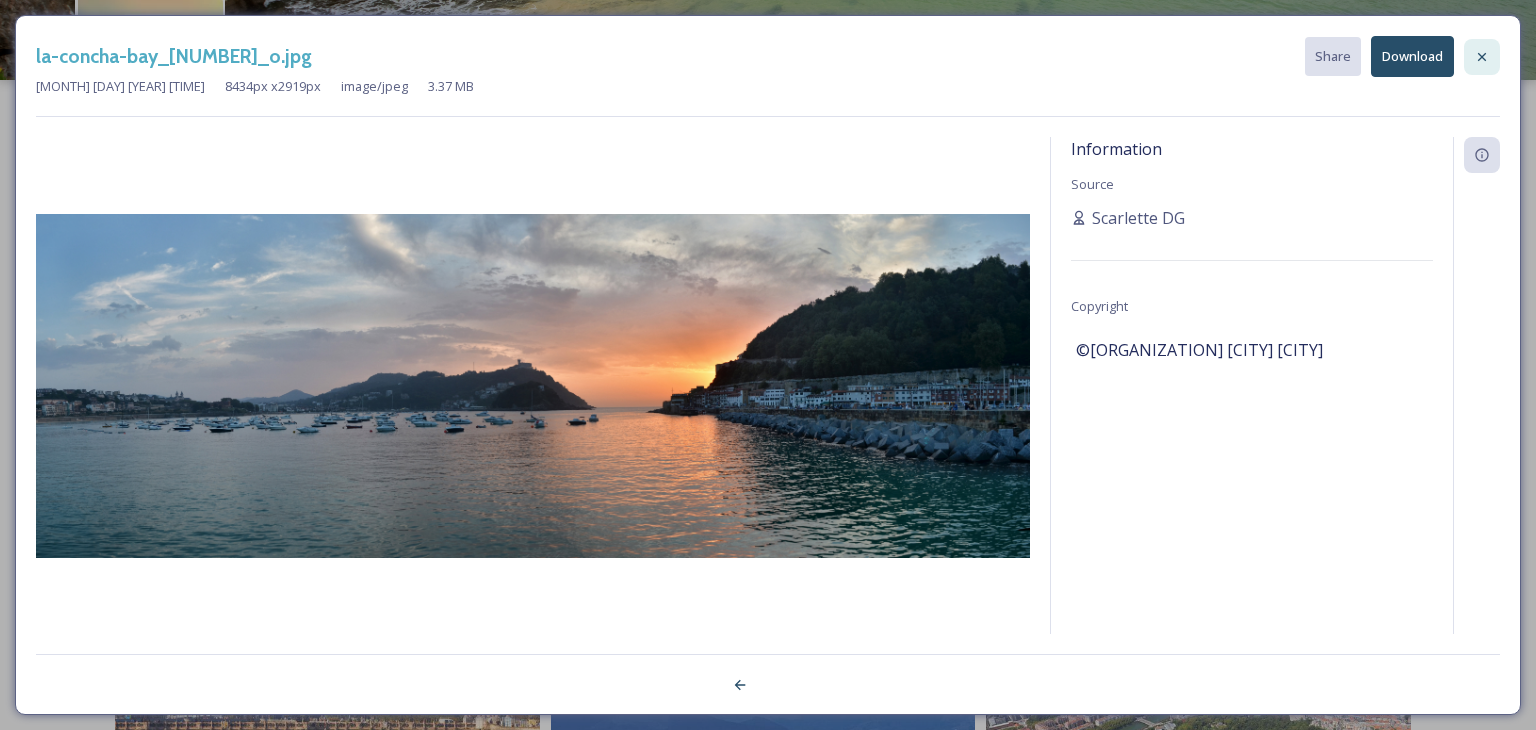 click 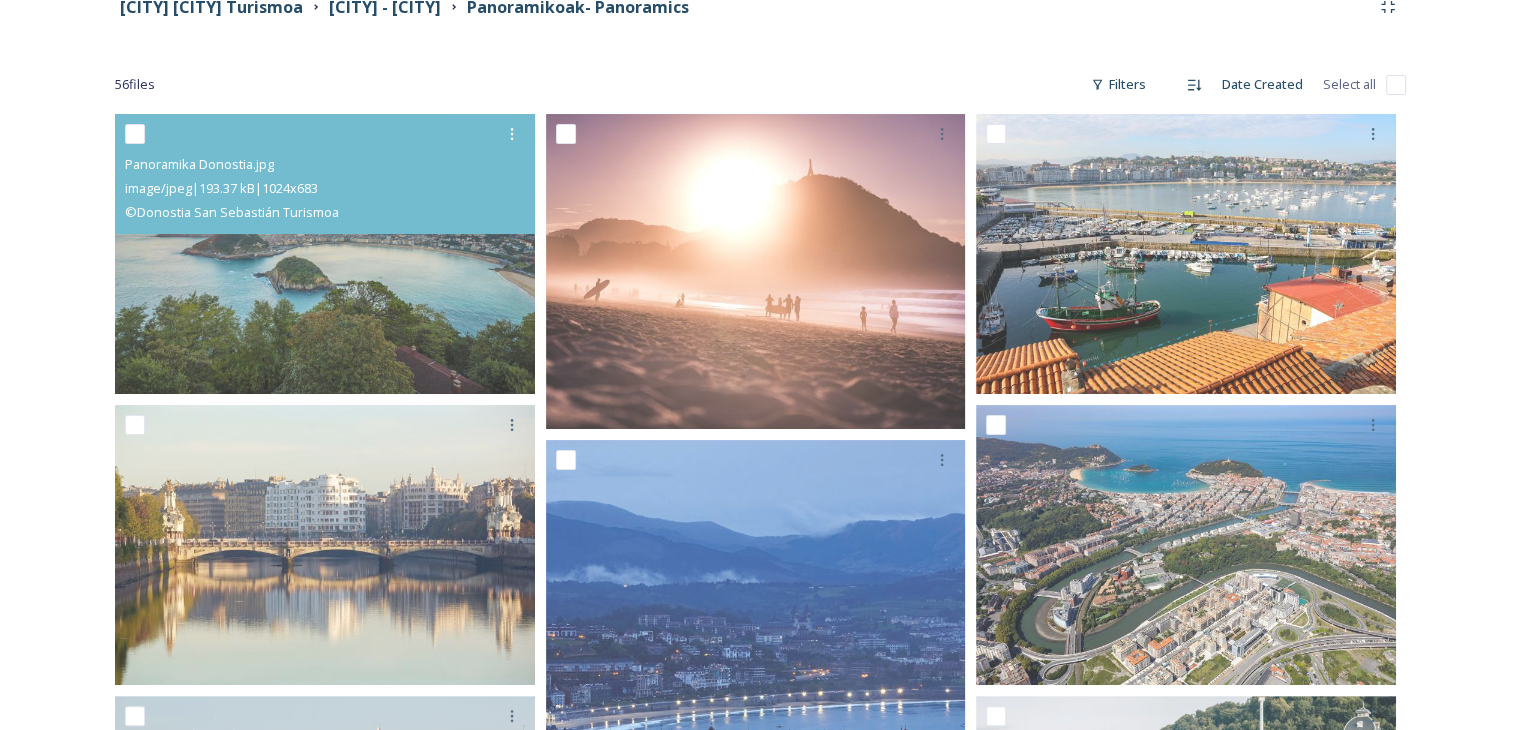 scroll, scrollTop: 400, scrollLeft: 0, axis: vertical 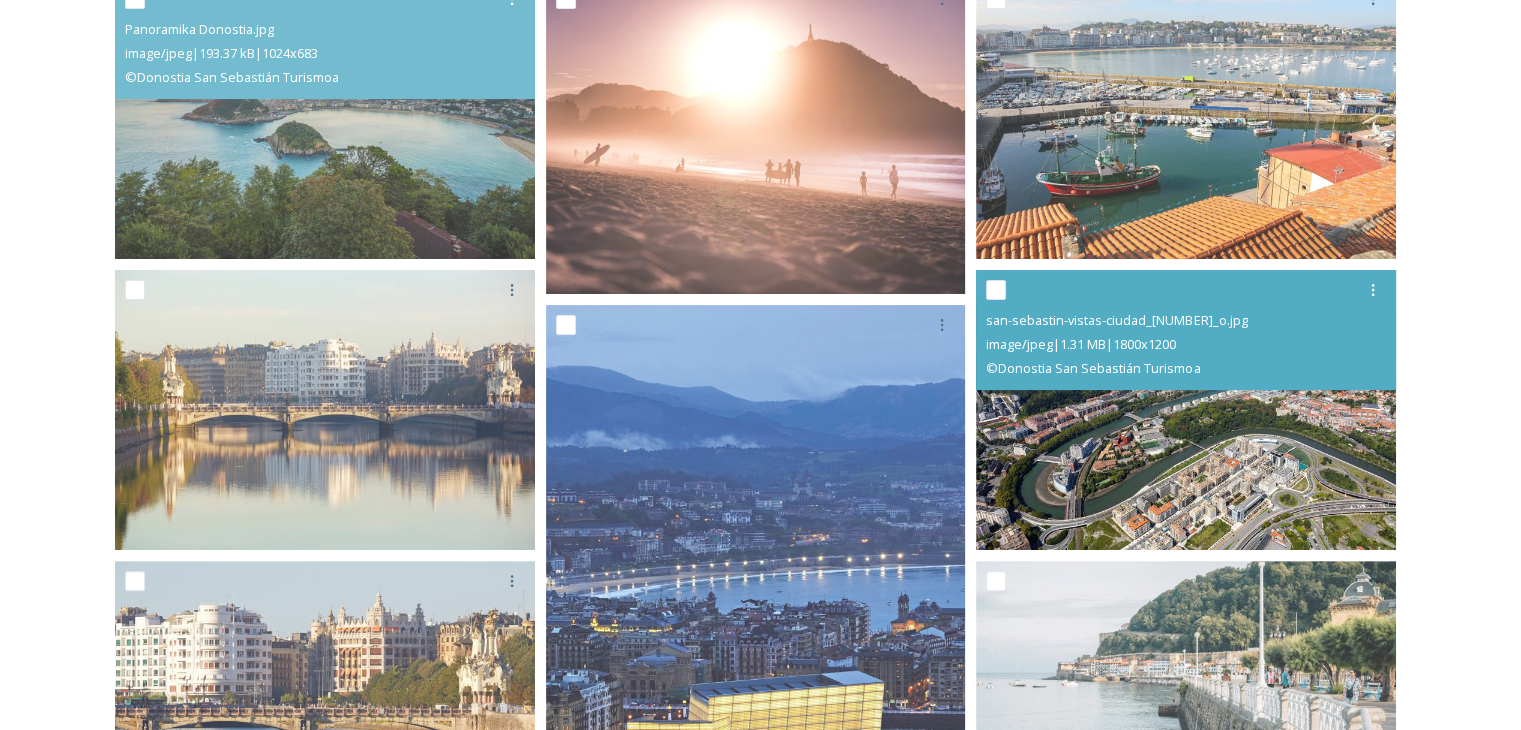 click at bounding box center [1186, 410] 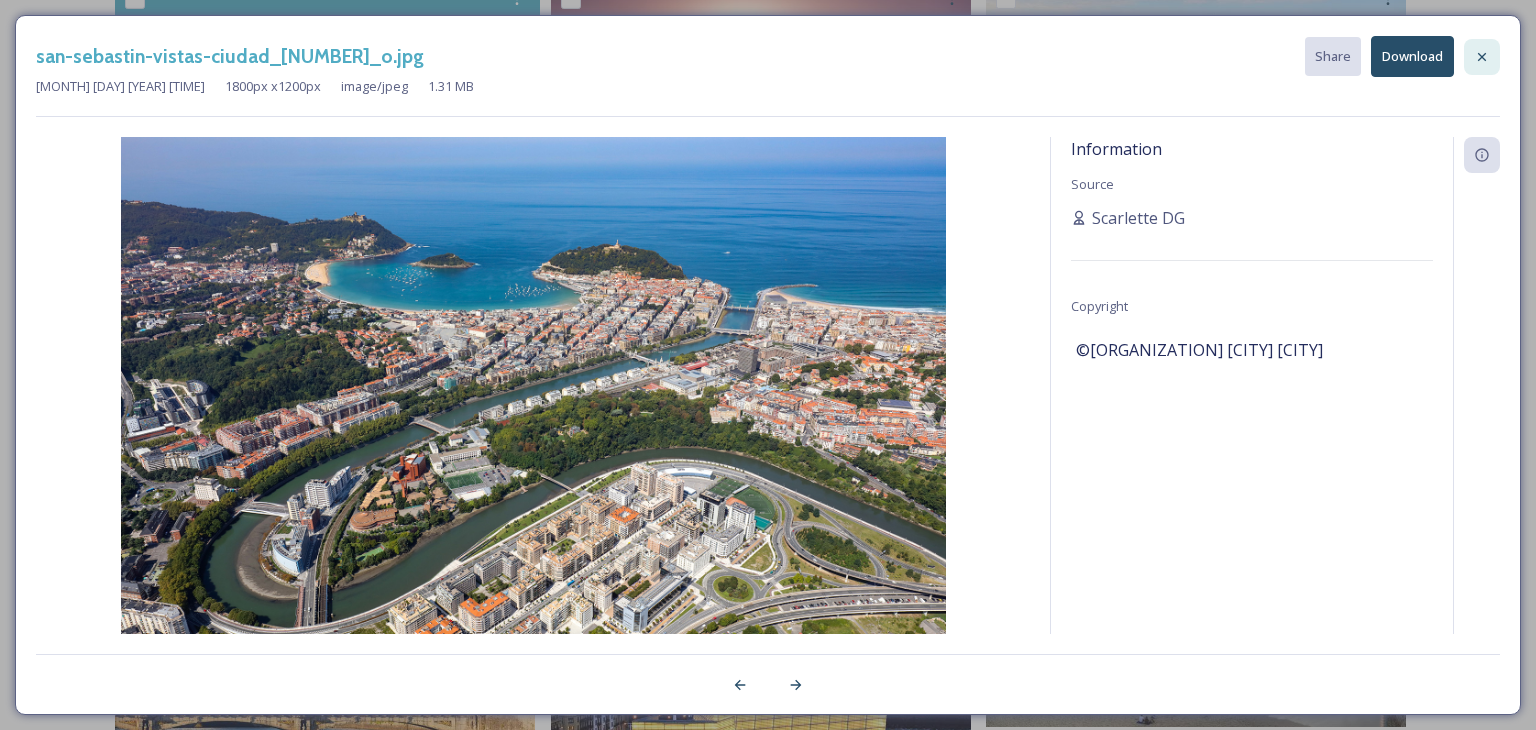 click 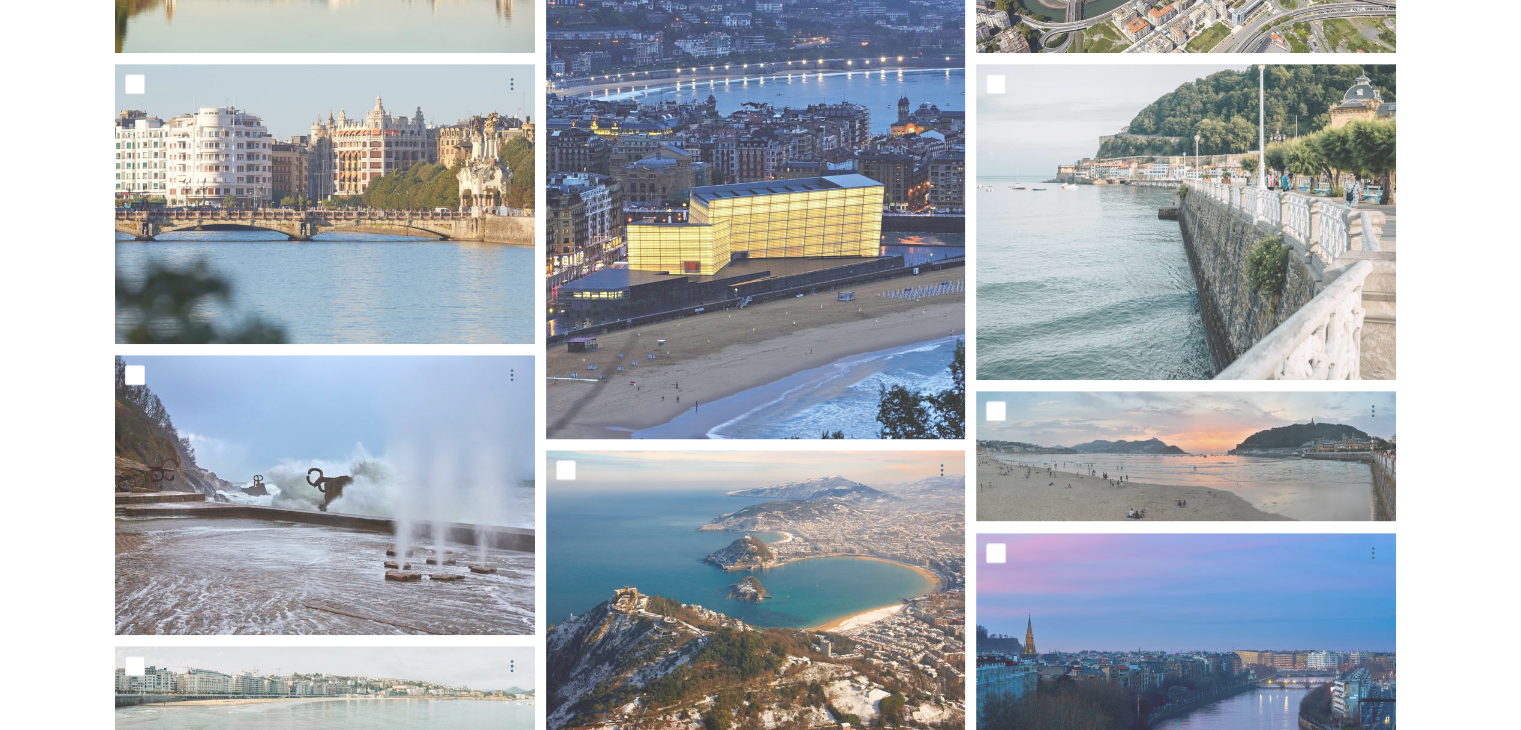 scroll, scrollTop: 900, scrollLeft: 0, axis: vertical 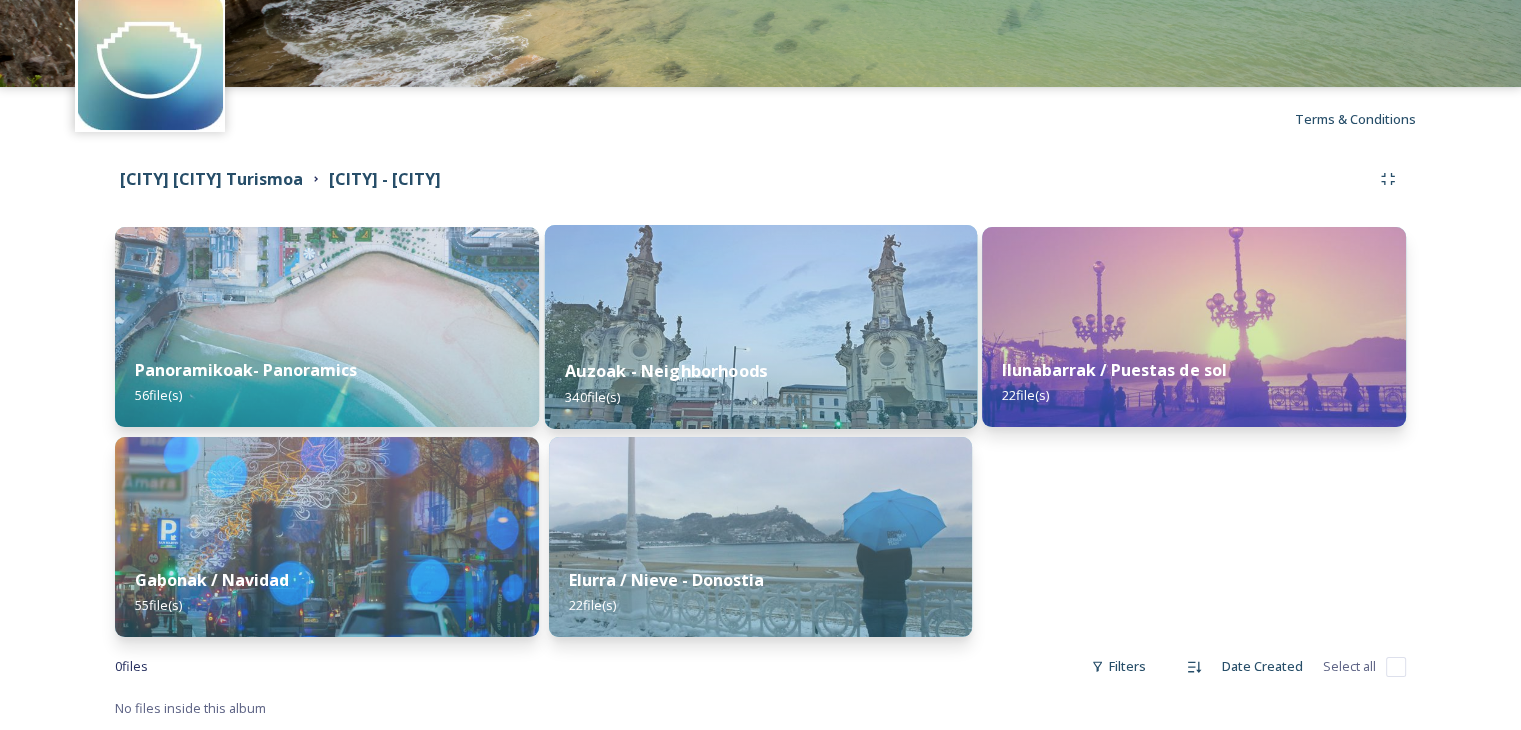 click at bounding box center [760, 327] 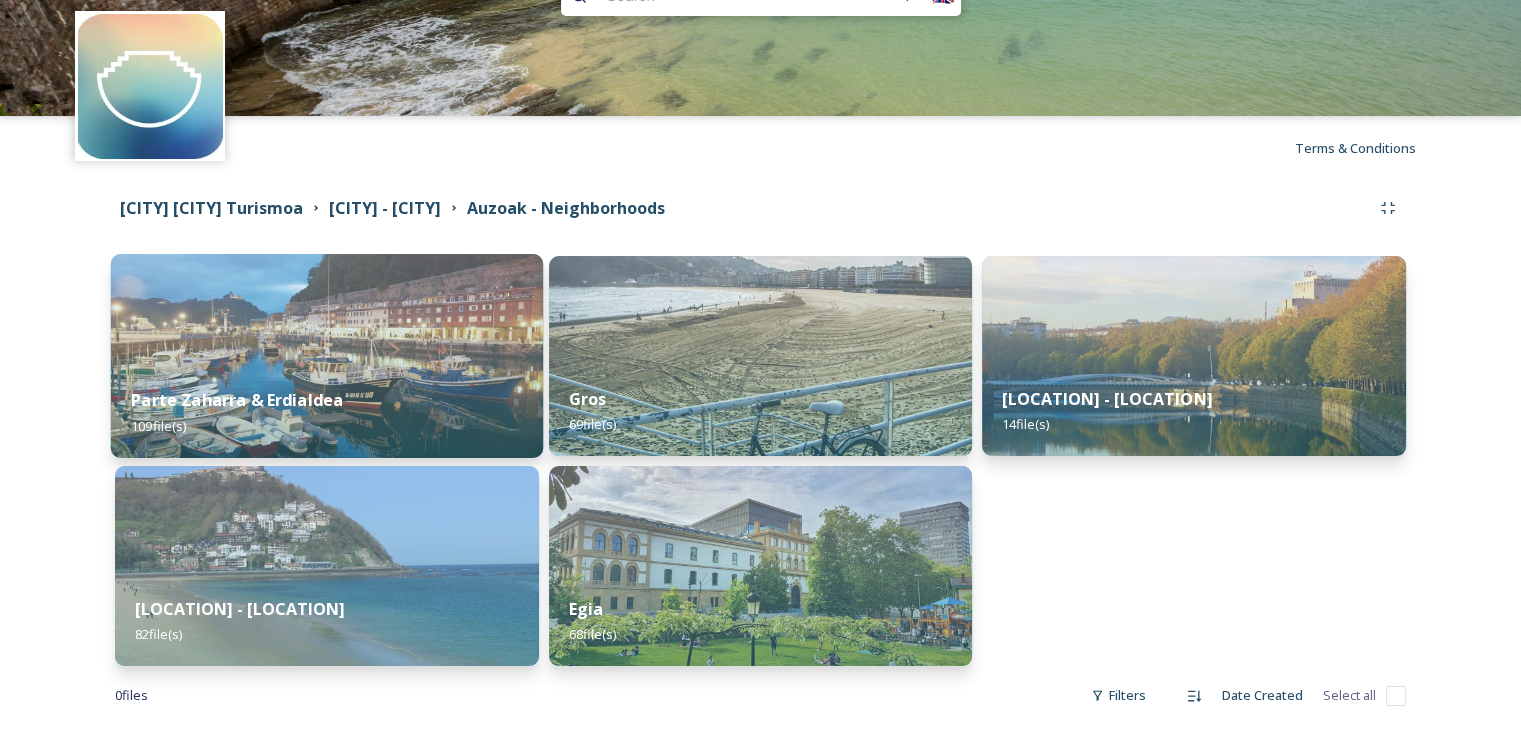 scroll, scrollTop: 93, scrollLeft: 0, axis: vertical 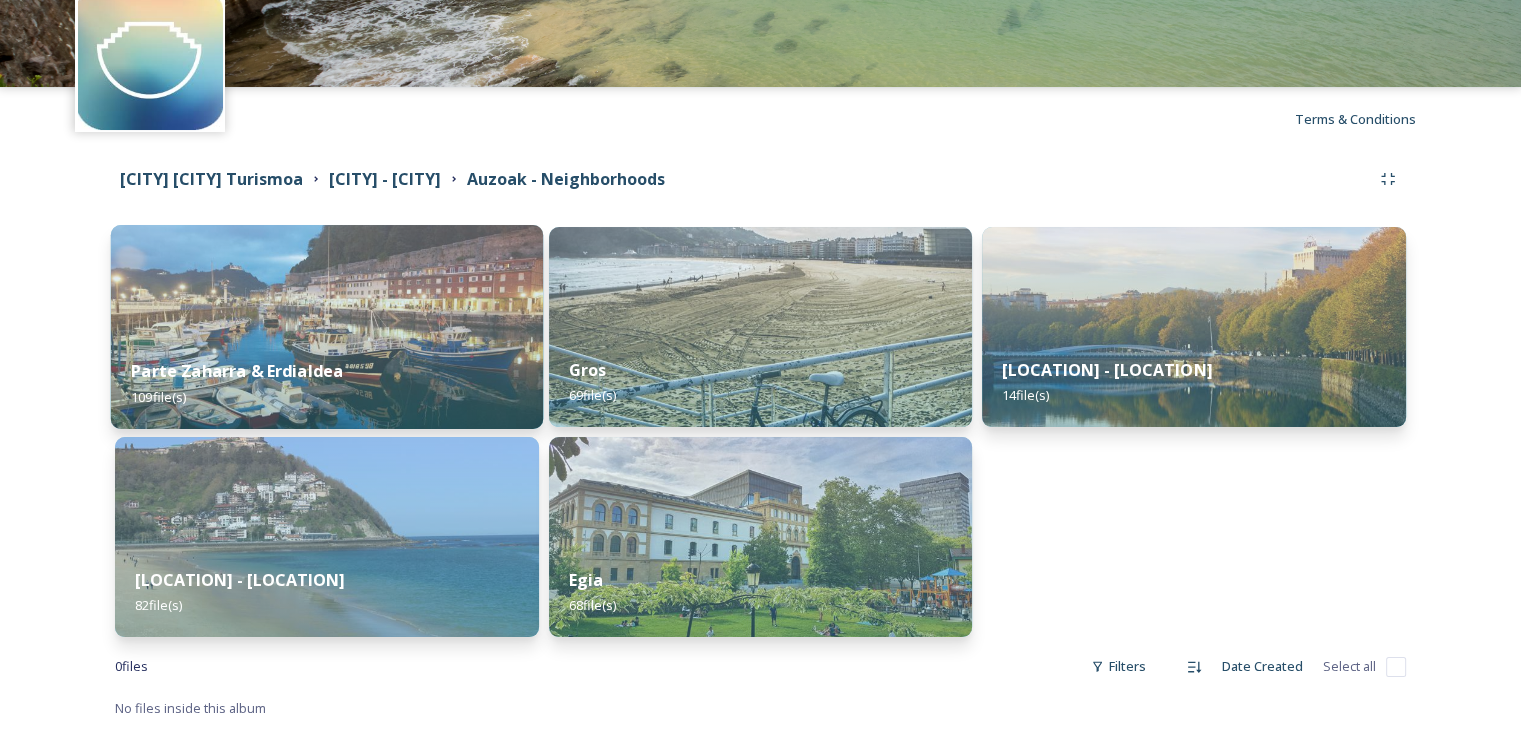 click at bounding box center (327, 327) 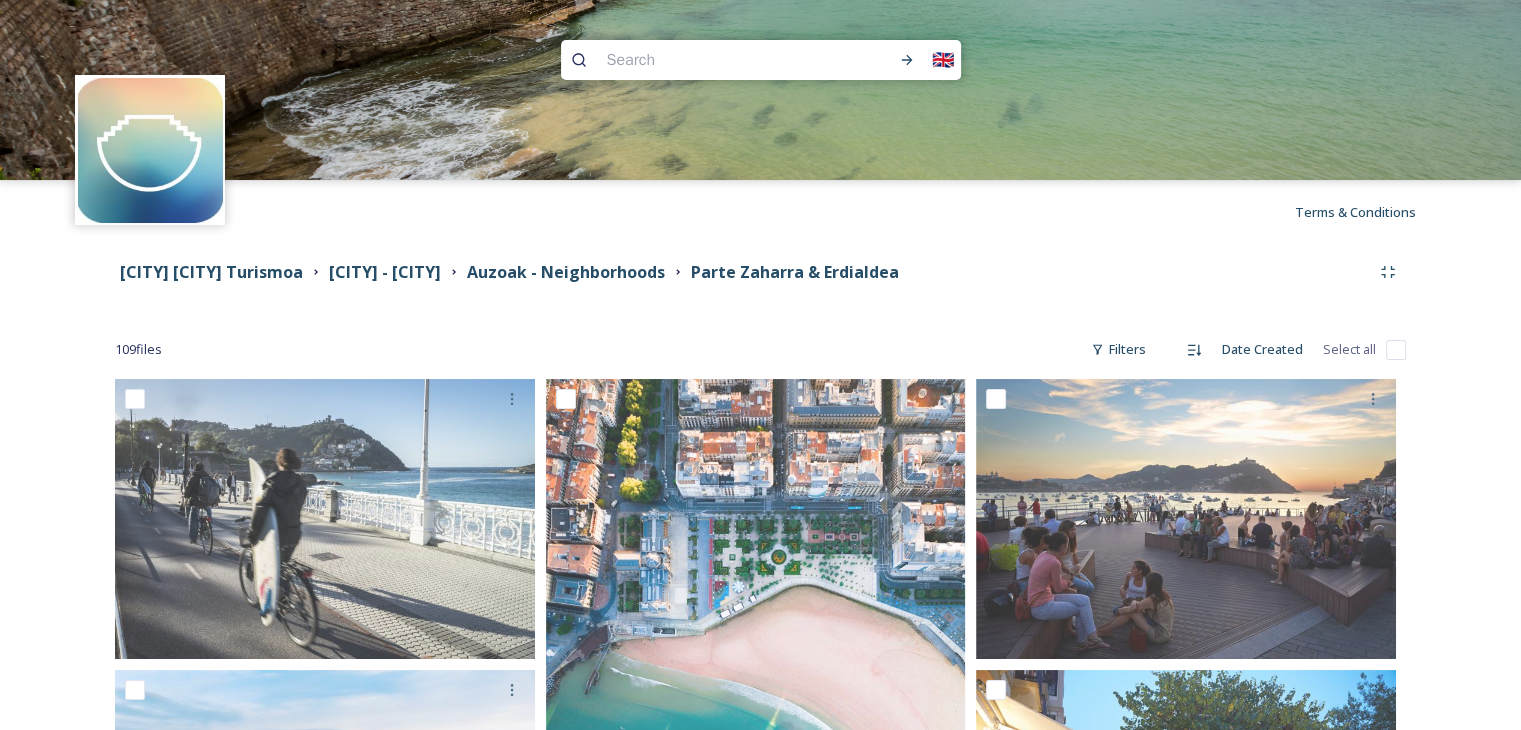 scroll, scrollTop: 100, scrollLeft: 0, axis: vertical 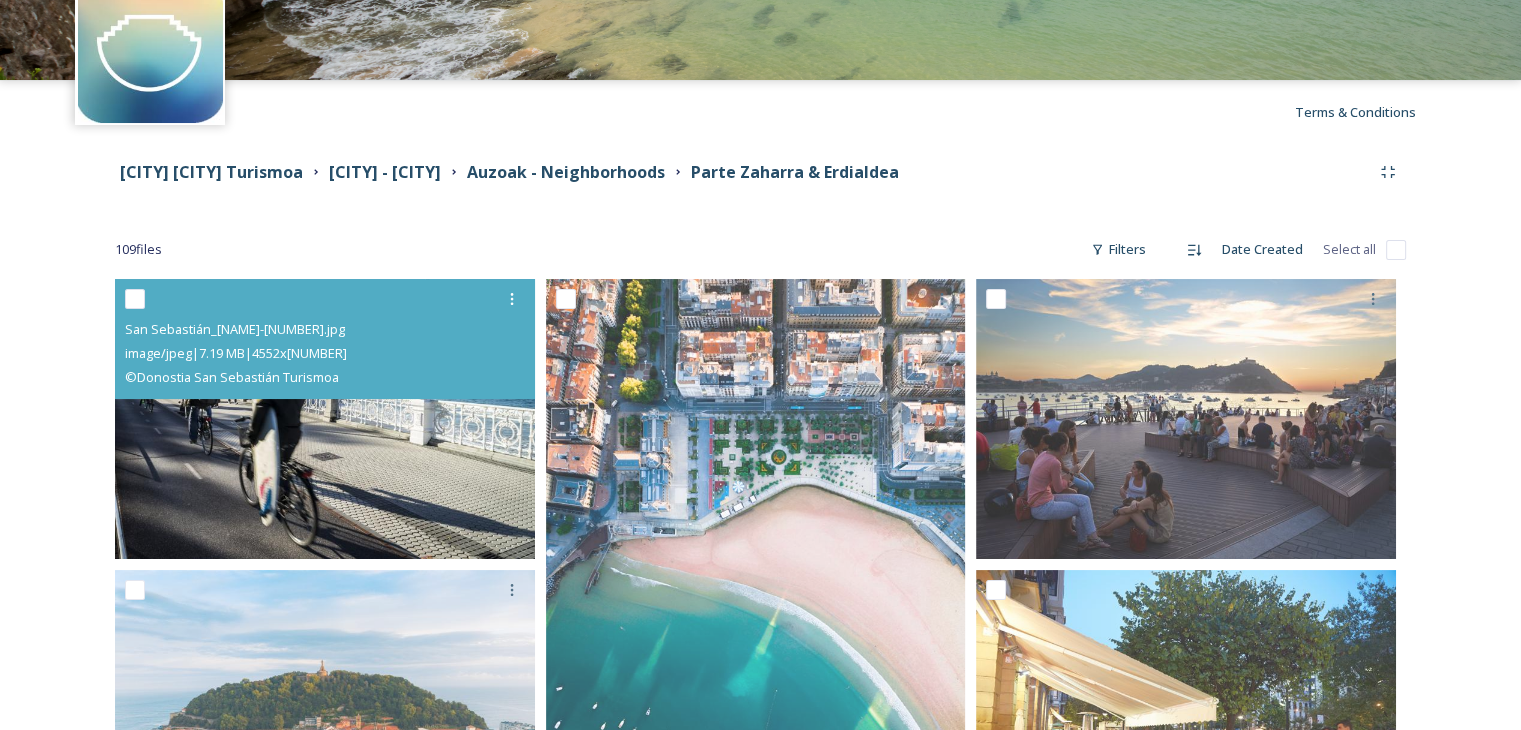 click at bounding box center [325, 419] 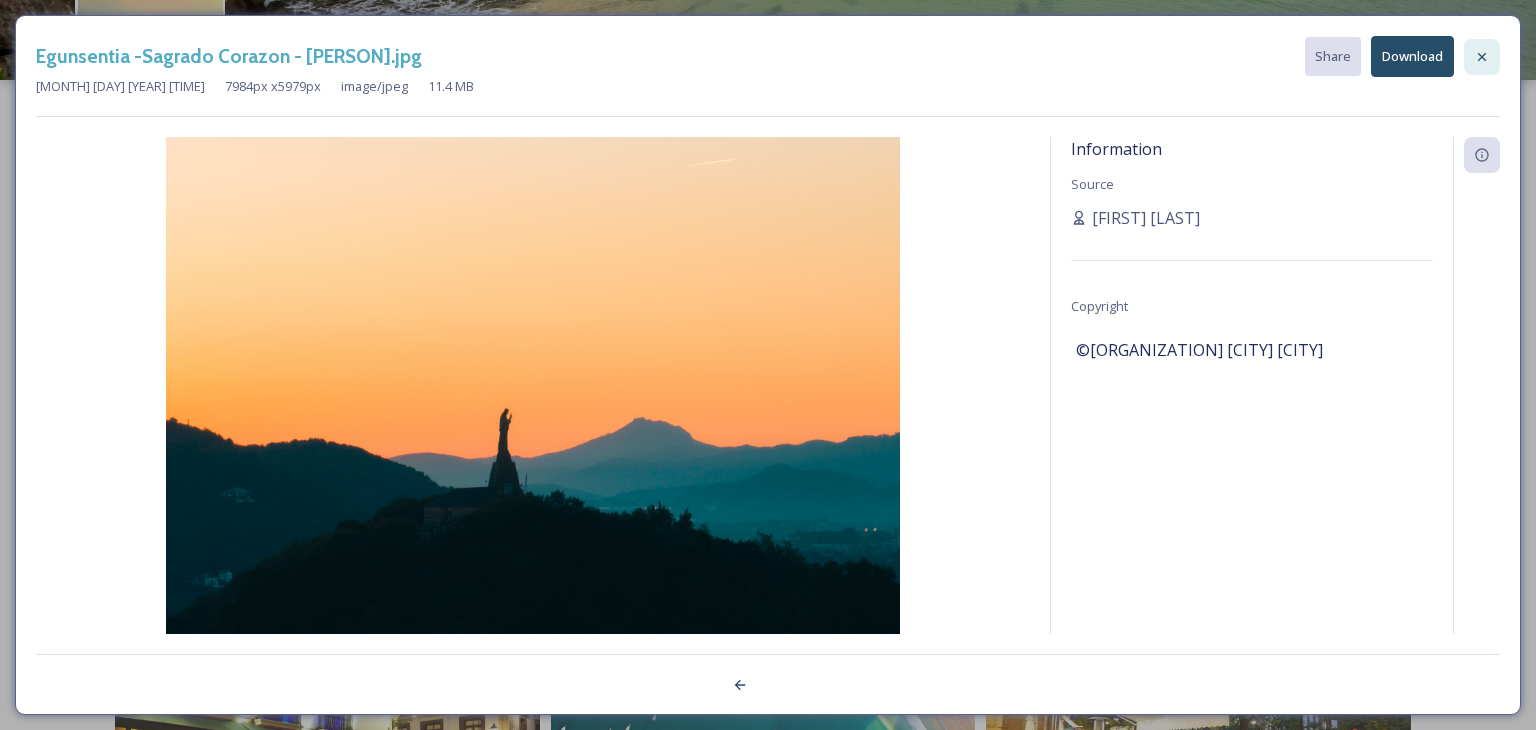 click 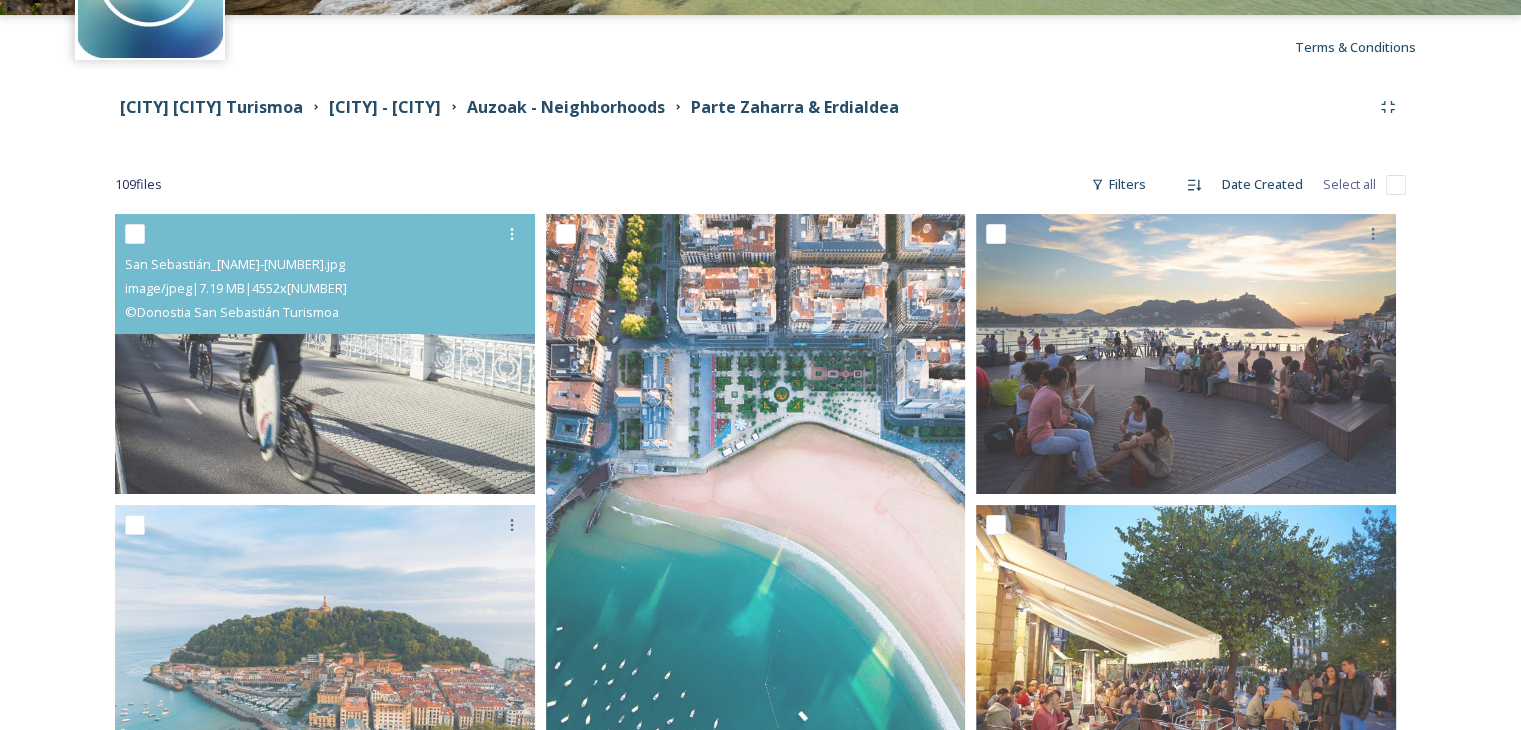 scroll, scrollTop: 200, scrollLeft: 0, axis: vertical 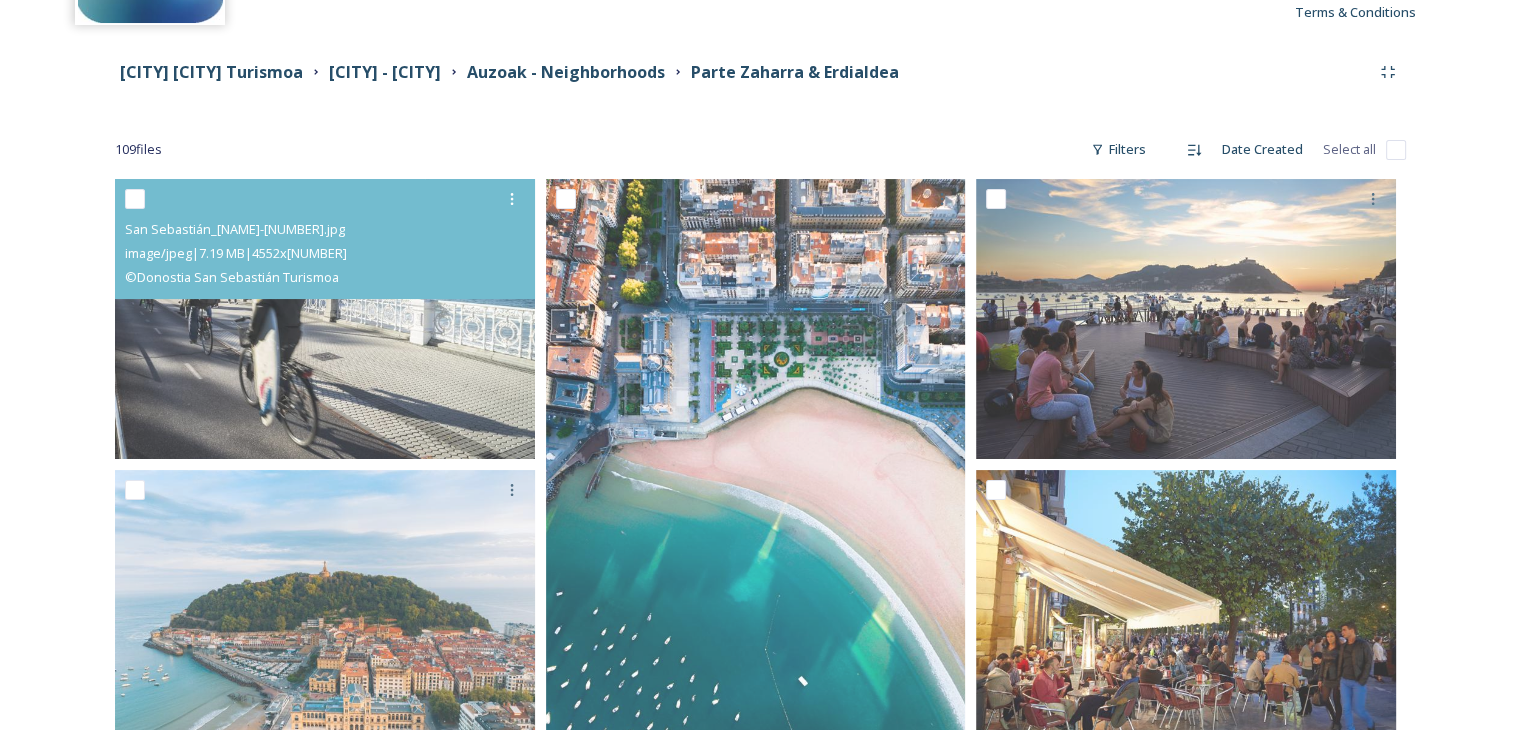 click on "[CITY] [CITY] Turismoa [CITY] - [CITY] Auzoak - Neighborhoods Parte Zaharra & Erdialdea [NUMBER] file s Filters Date Created Select all [CITY]_[PERSON]-[NUMBER].jpg image/jpeg  |  [SIZE]  |  [DIMENSIONS] © [ORGANIZATION]" at bounding box center (760, 2900) 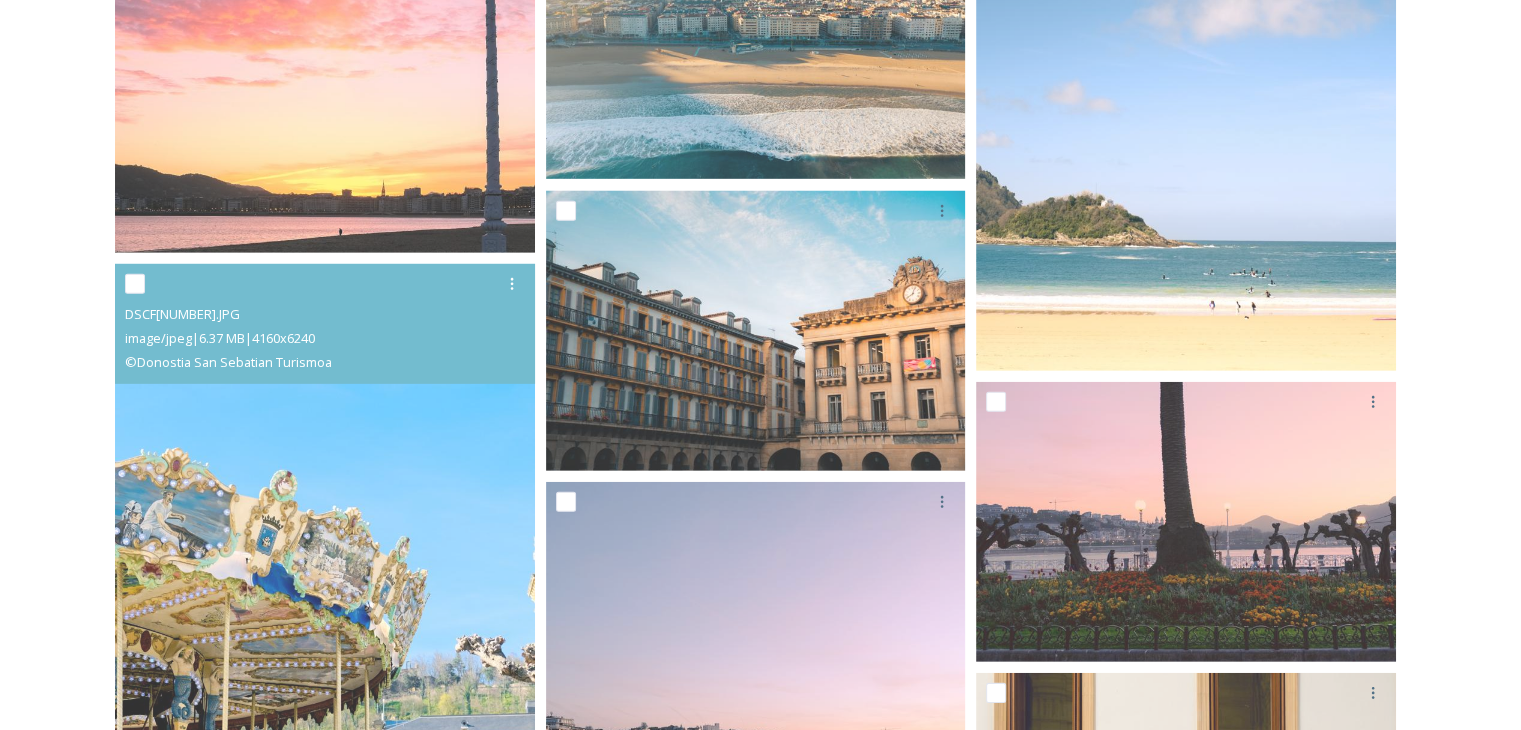 scroll, scrollTop: 6020, scrollLeft: 0, axis: vertical 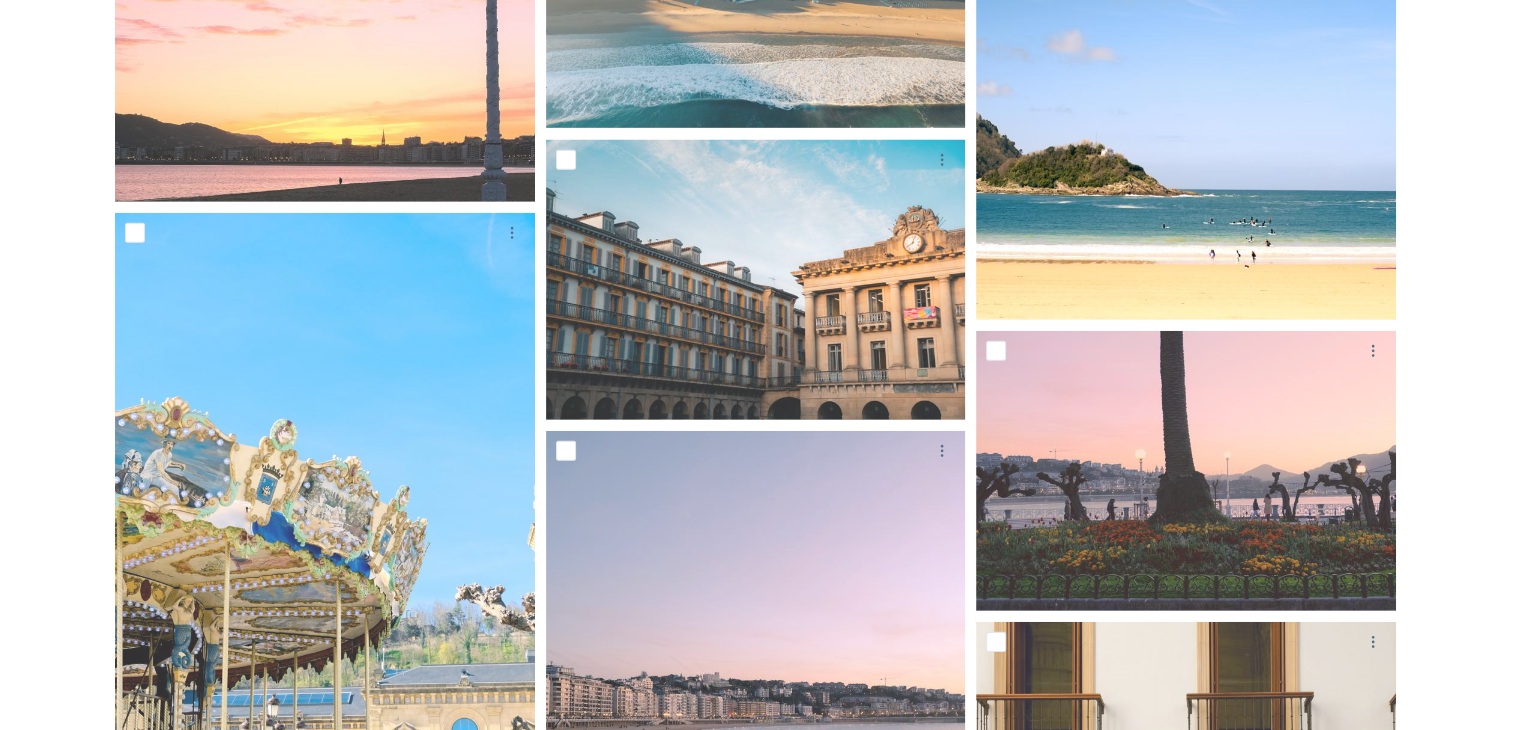 click at bounding box center (1186, 57) 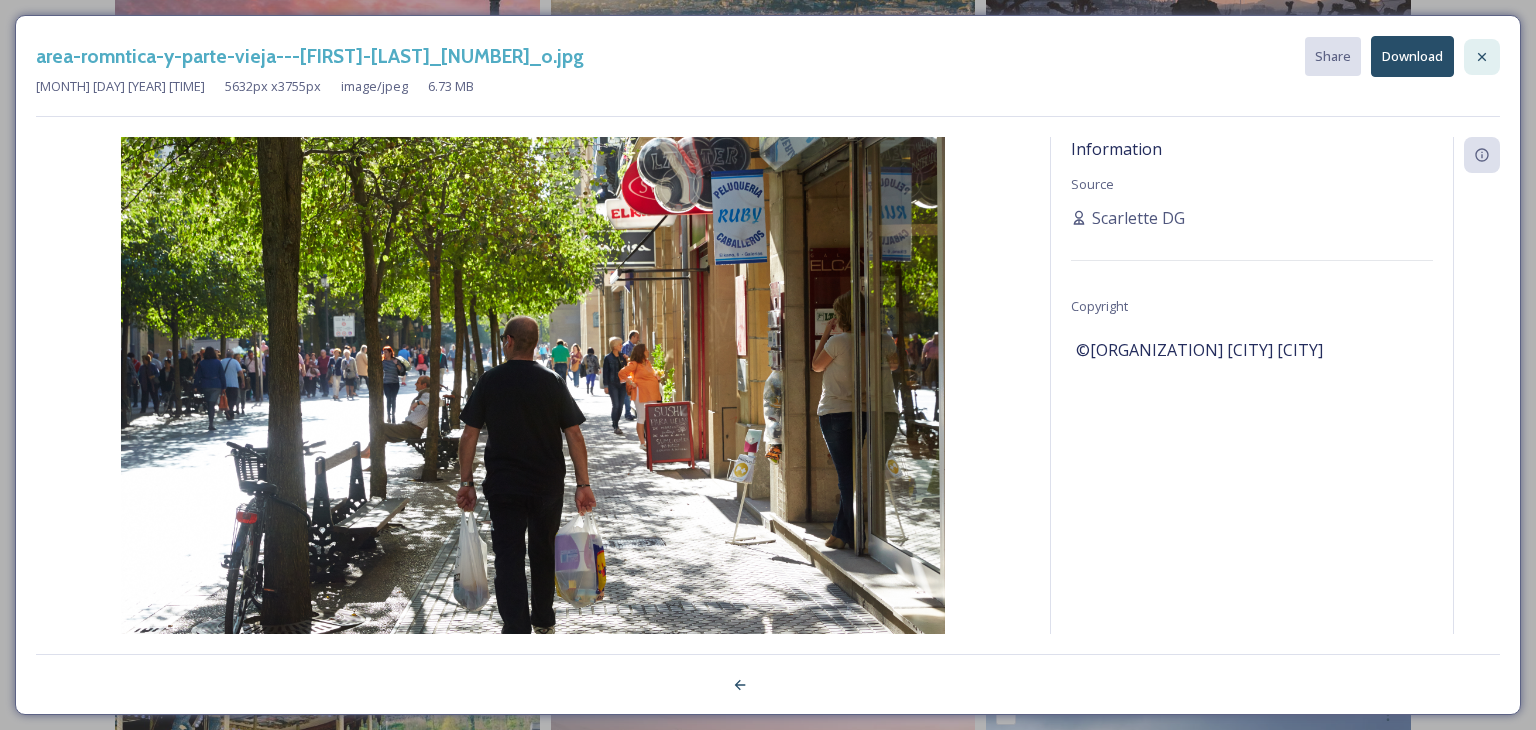 click 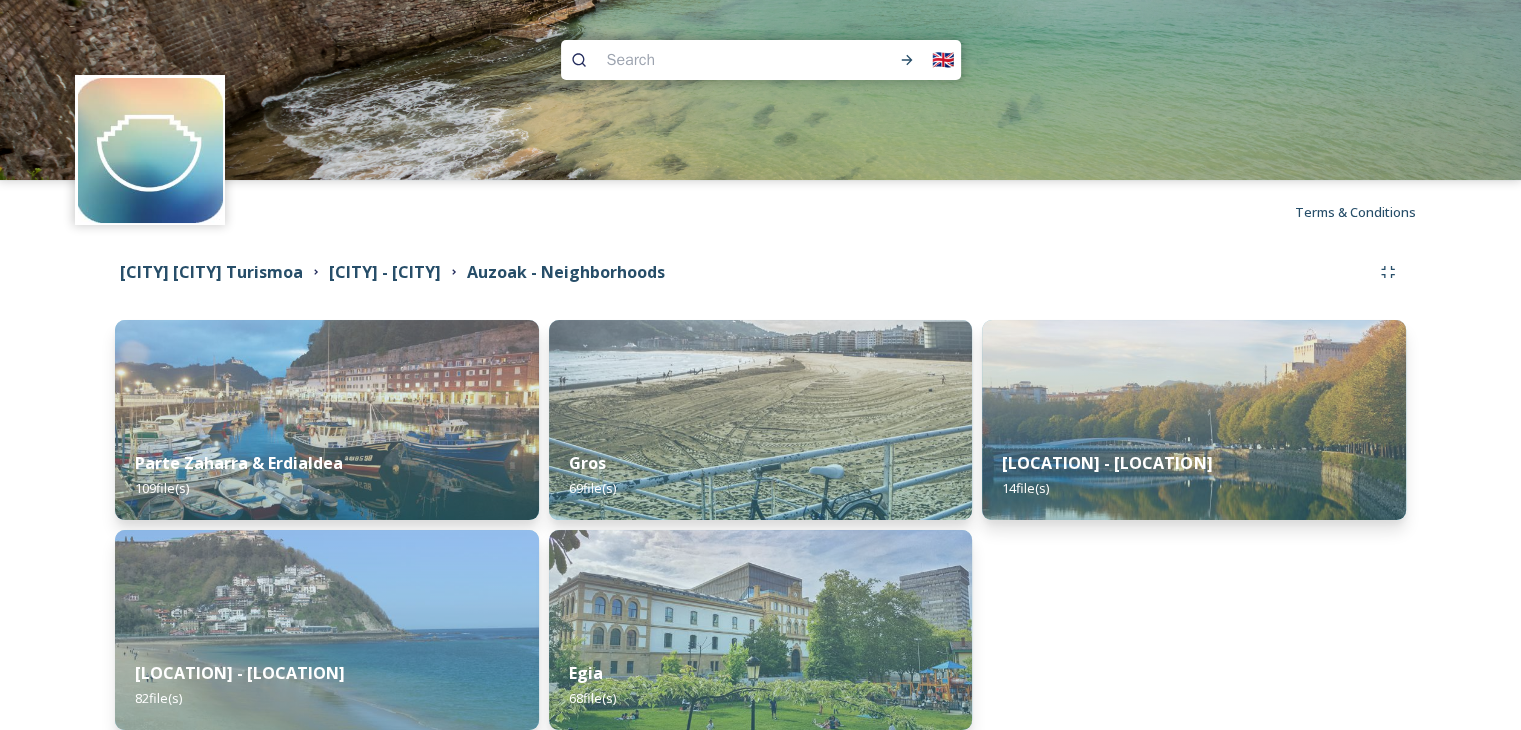 scroll, scrollTop: 93, scrollLeft: 0, axis: vertical 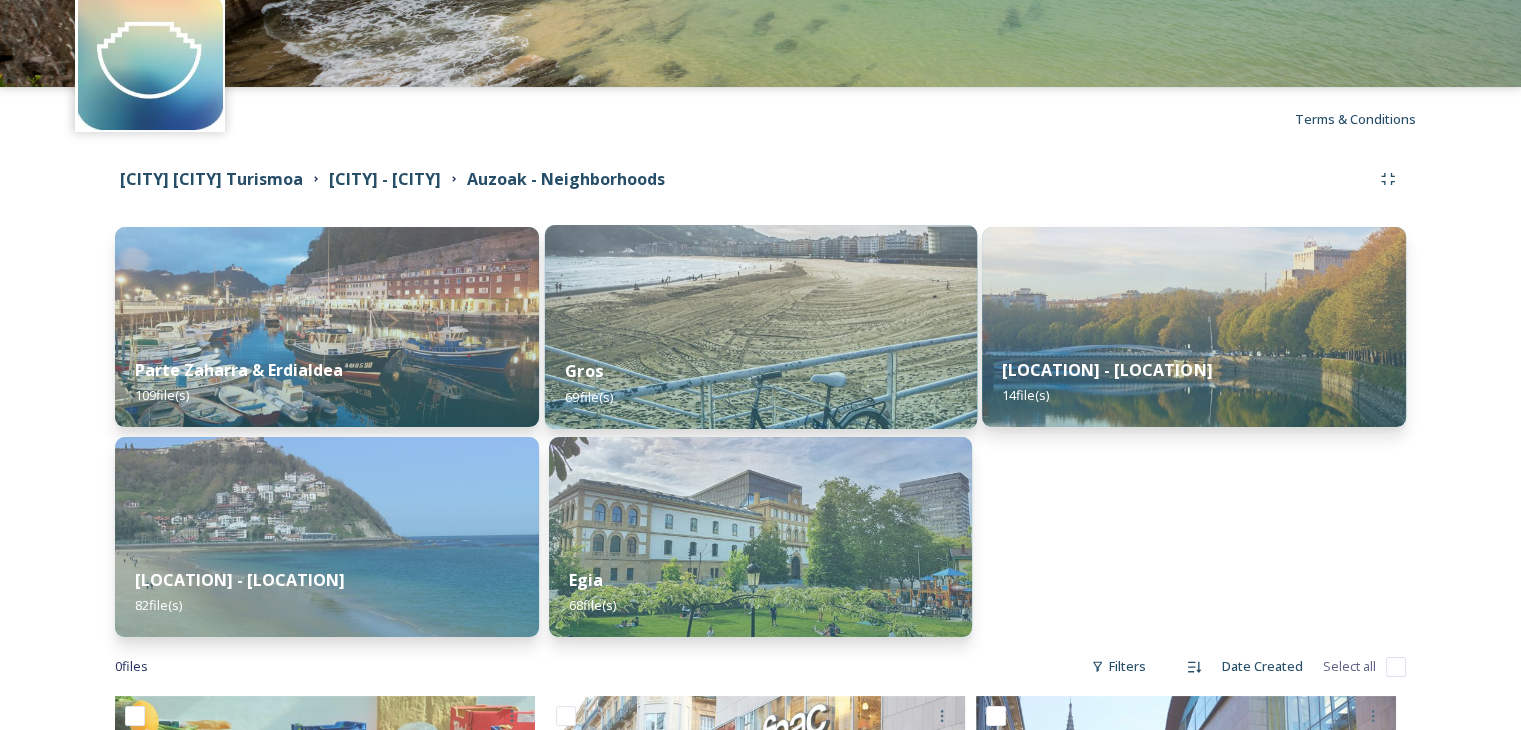 click at bounding box center (760, 327) 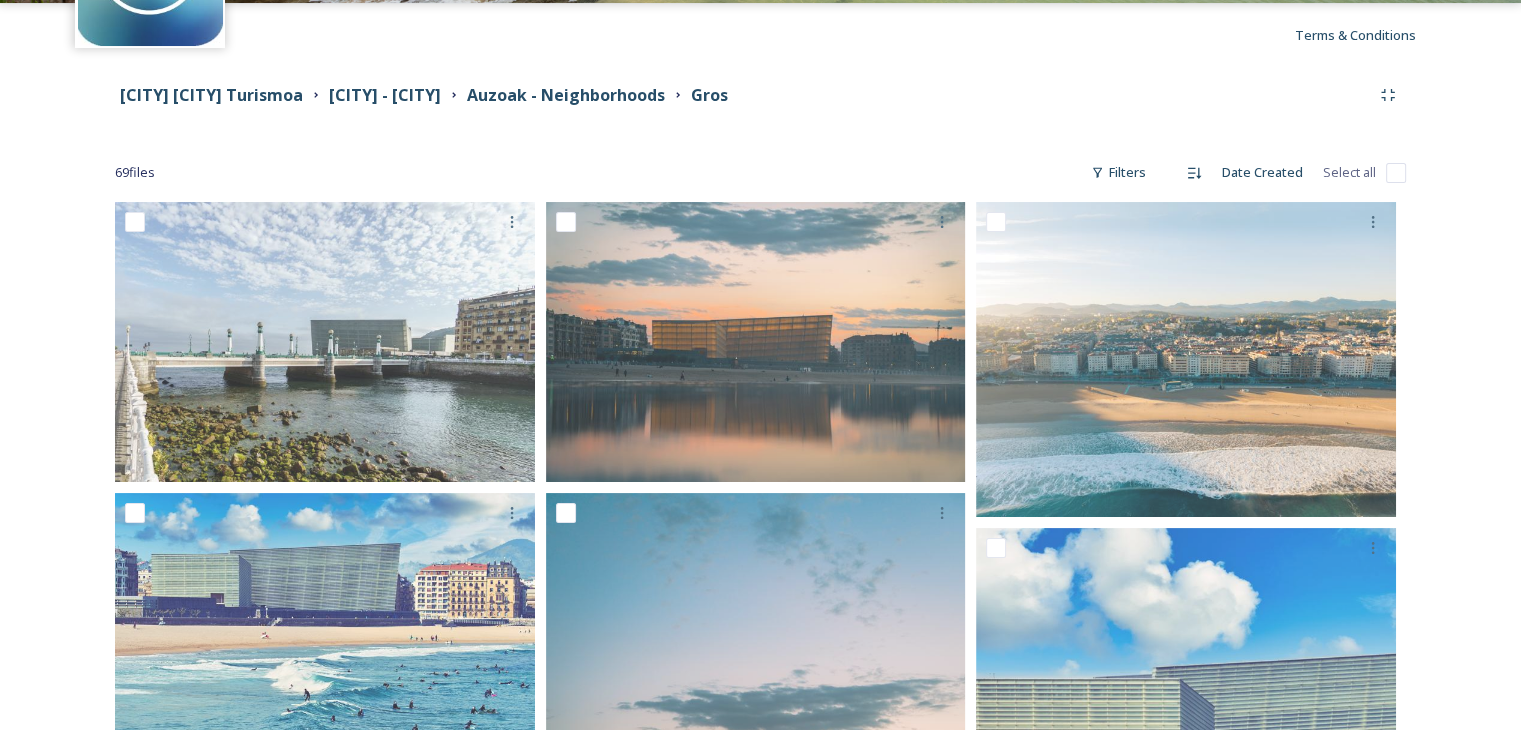 scroll, scrollTop: 200, scrollLeft: 0, axis: vertical 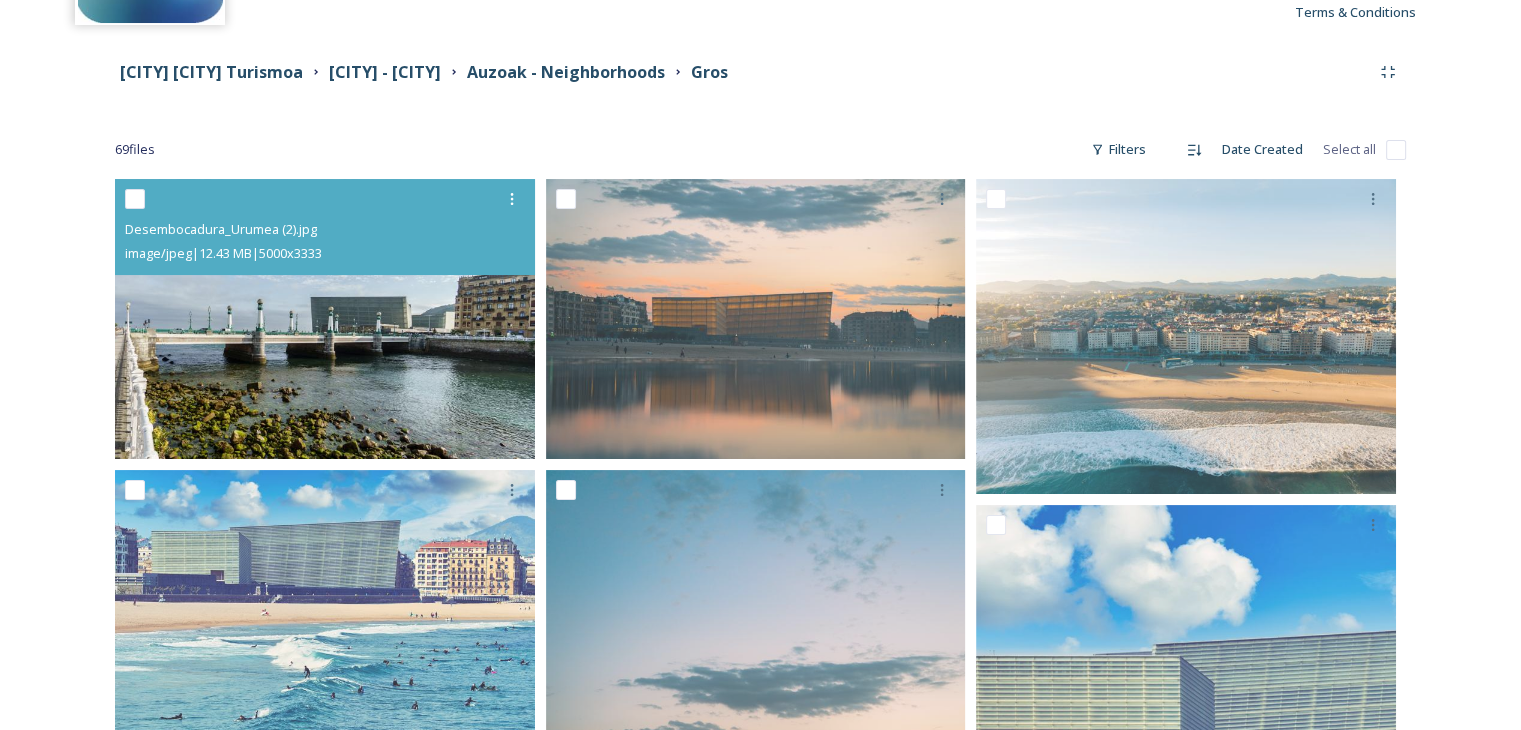 click at bounding box center [325, 319] 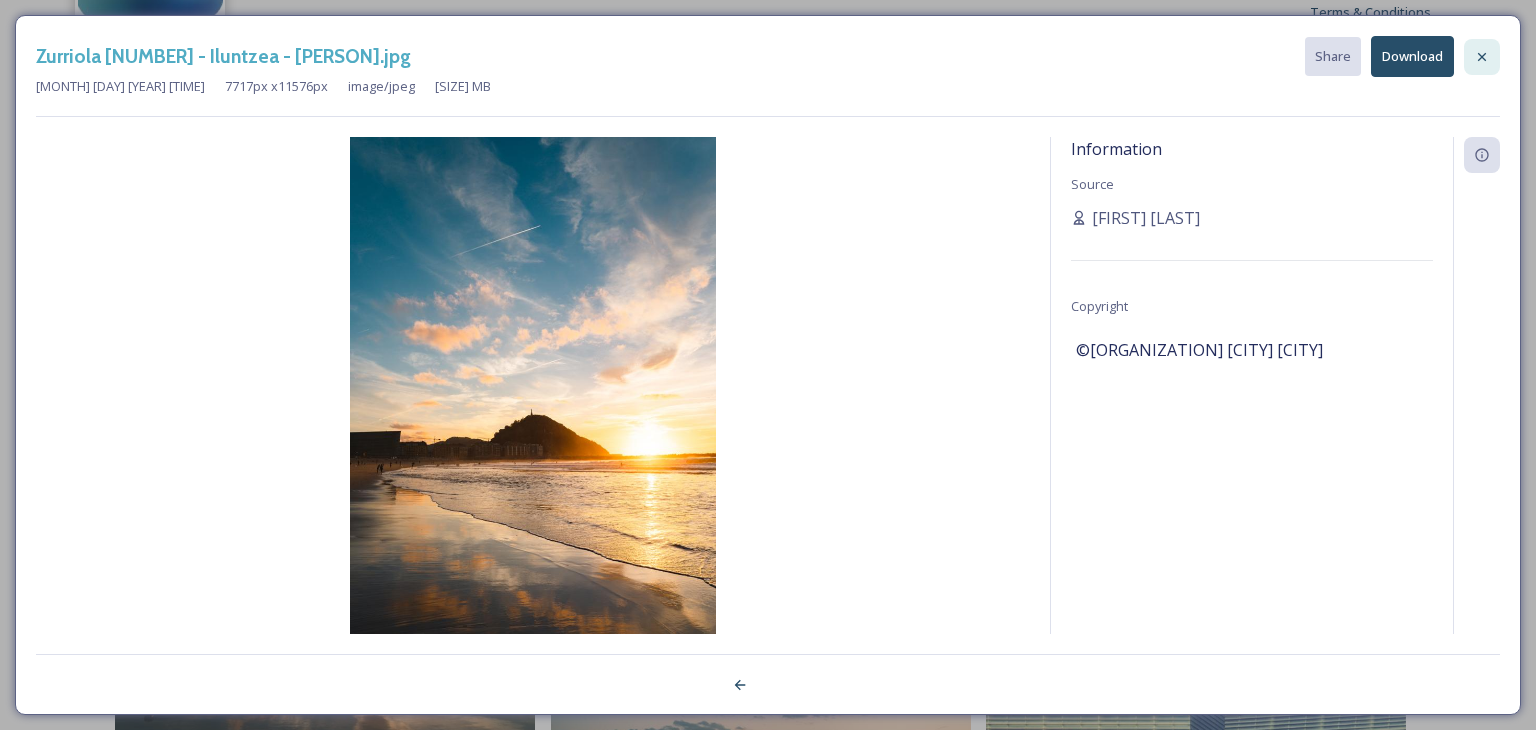 click 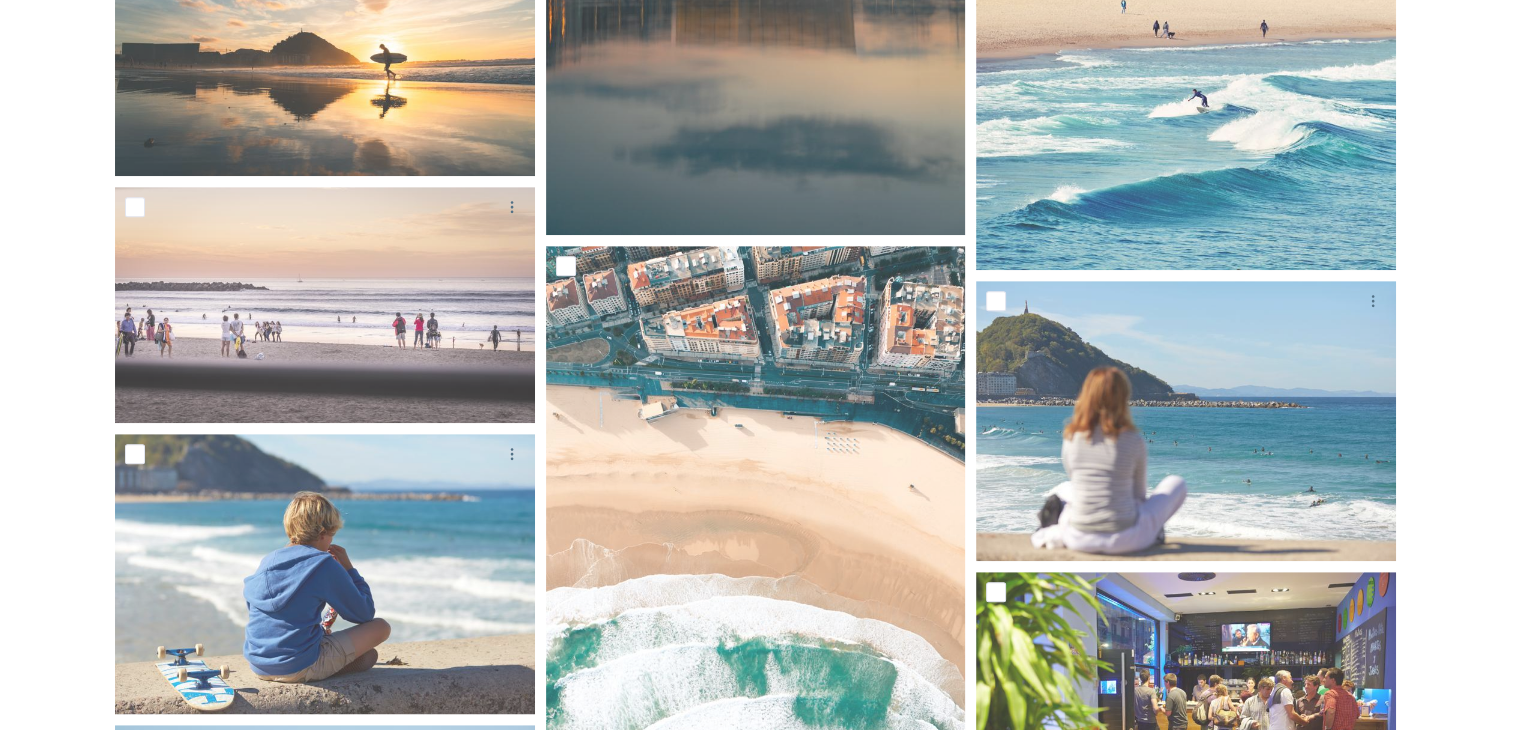 scroll, scrollTop: 1100, scrollLeft: 0, axis: vertical 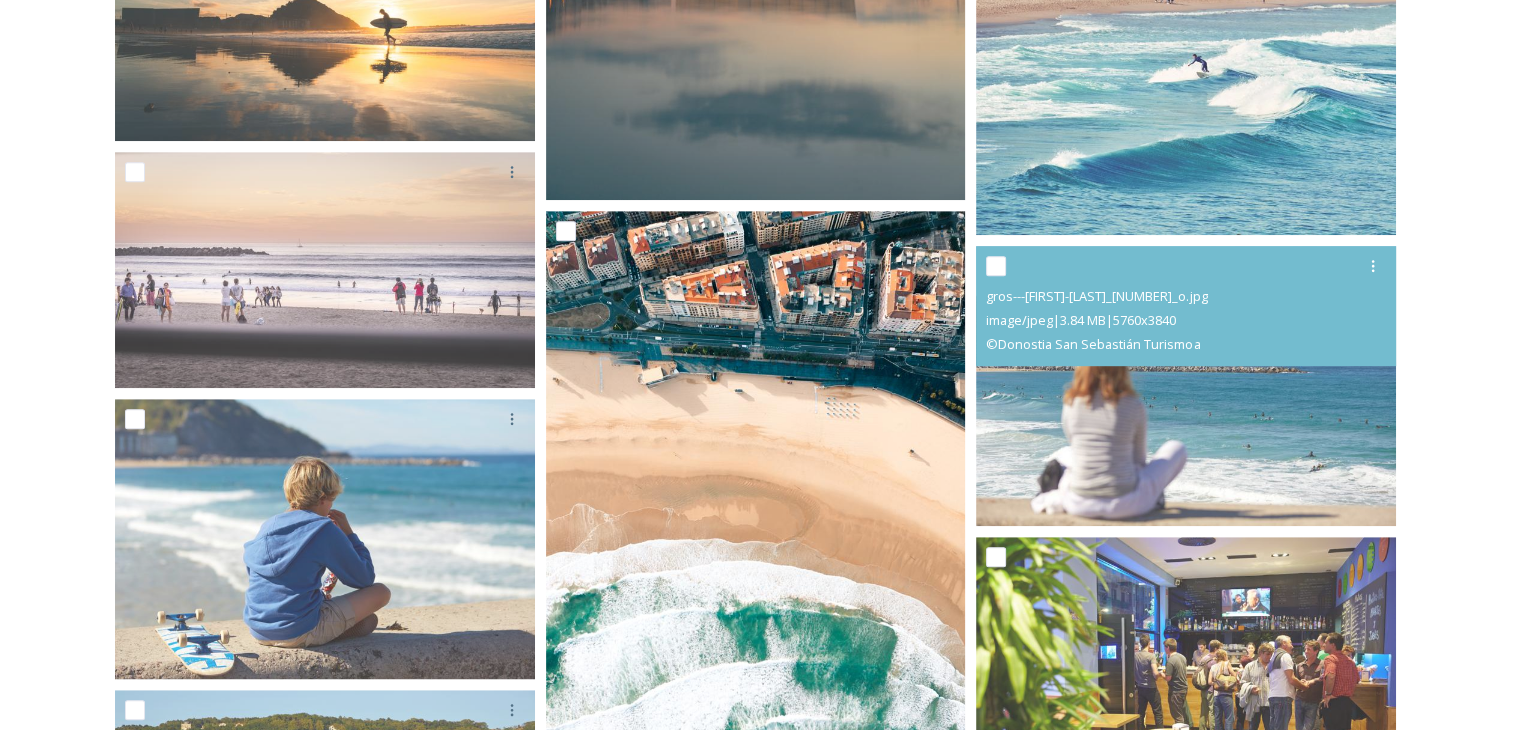 click at bounding box center (756, 491) 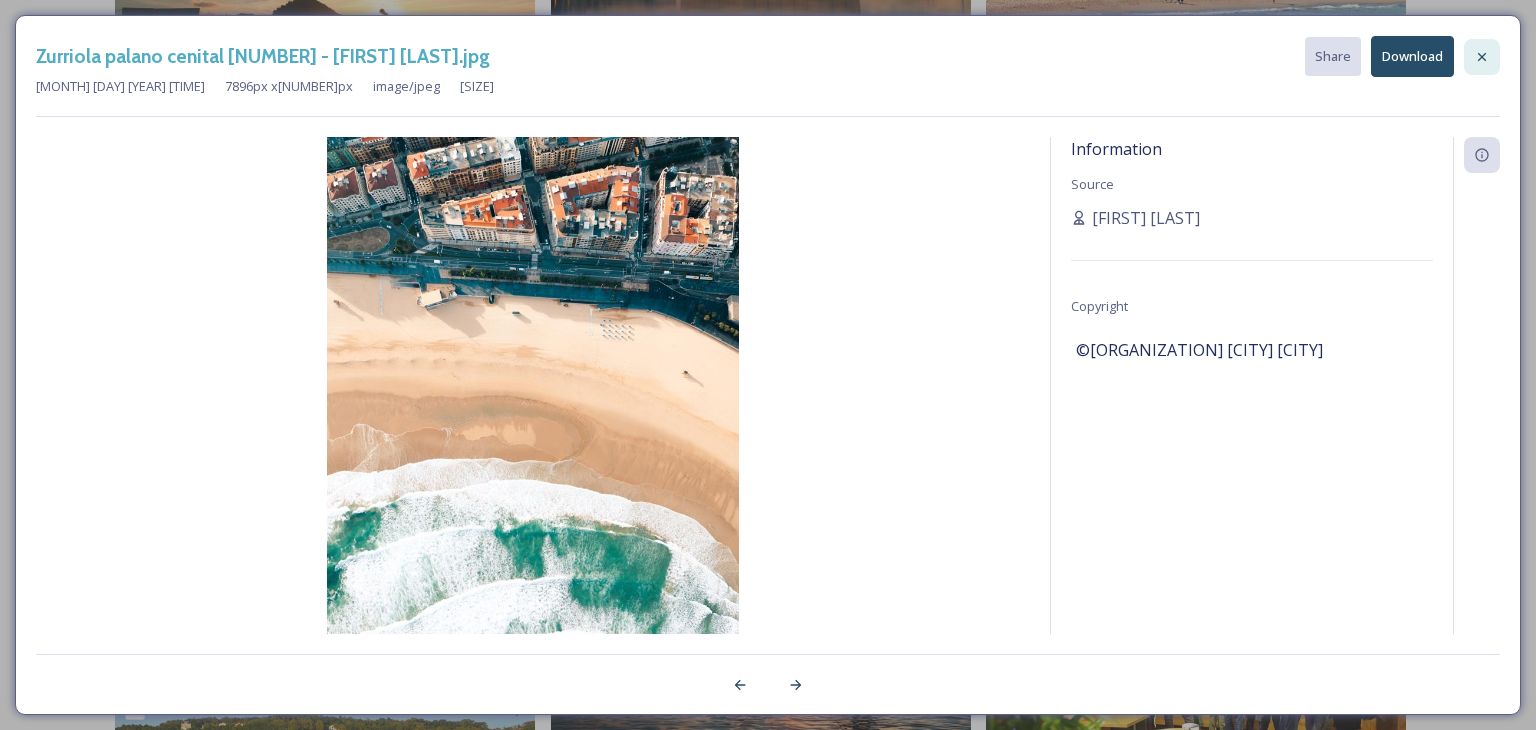 click 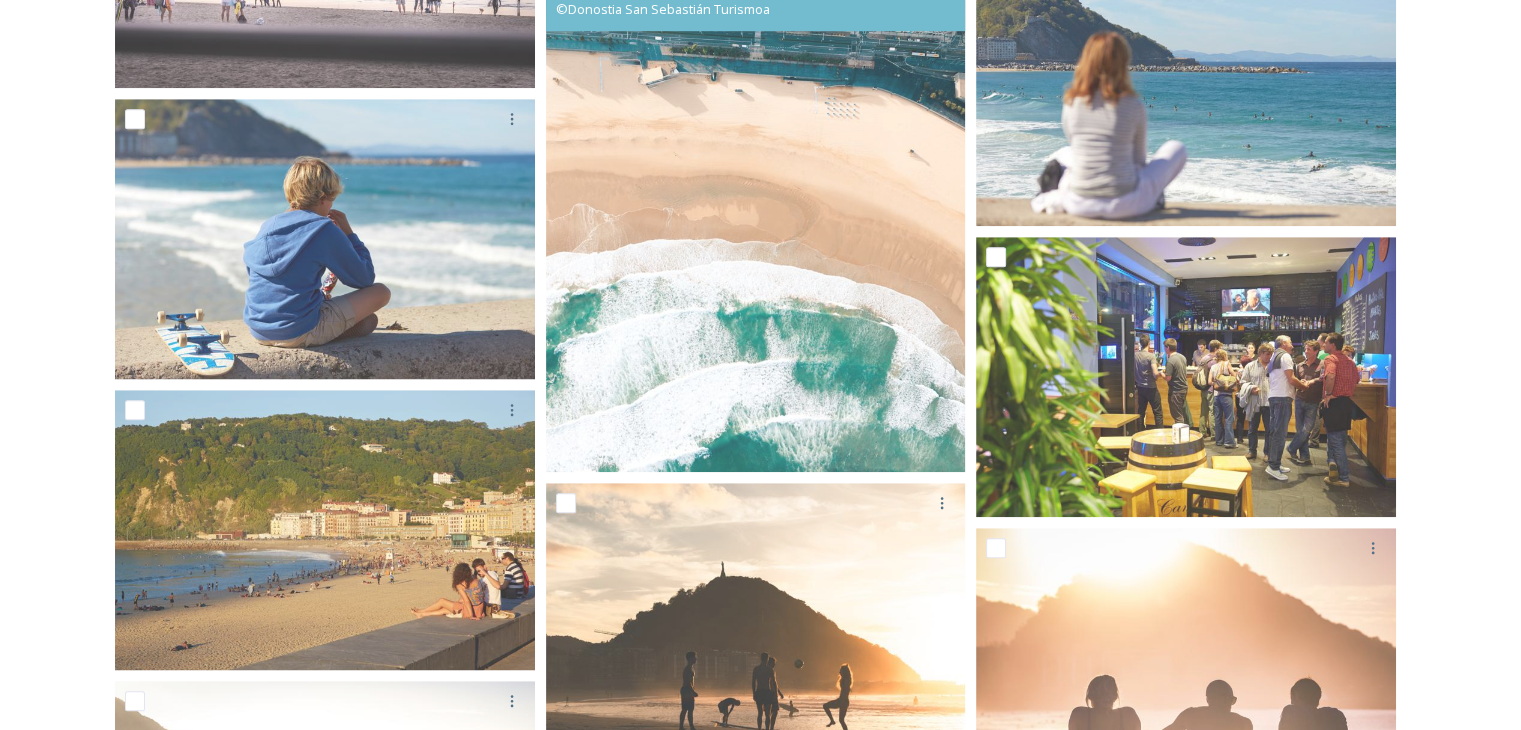 scroll, scrollTop: 1500, scrollLeft: 0, axis: vertical 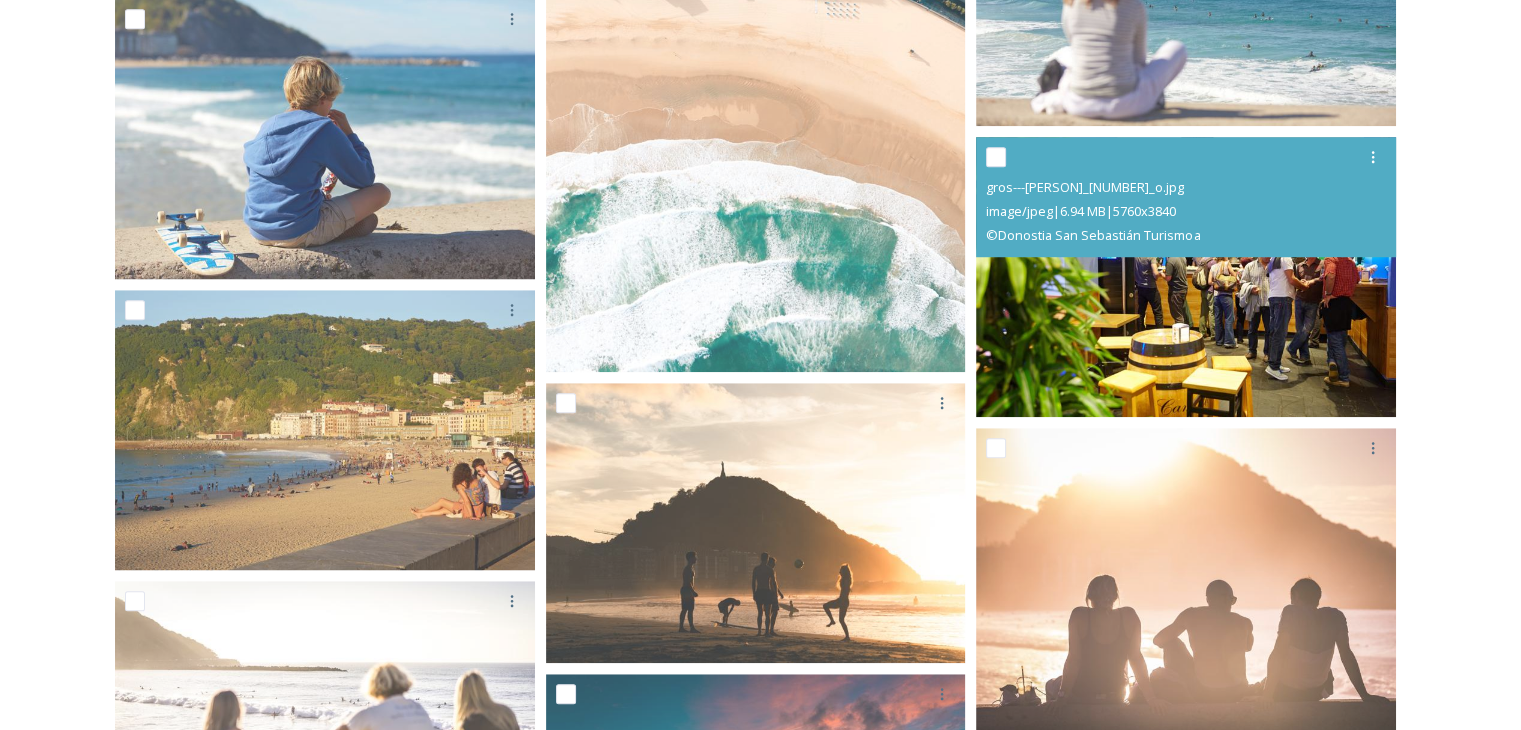 click at bounding box center (1186, 277) 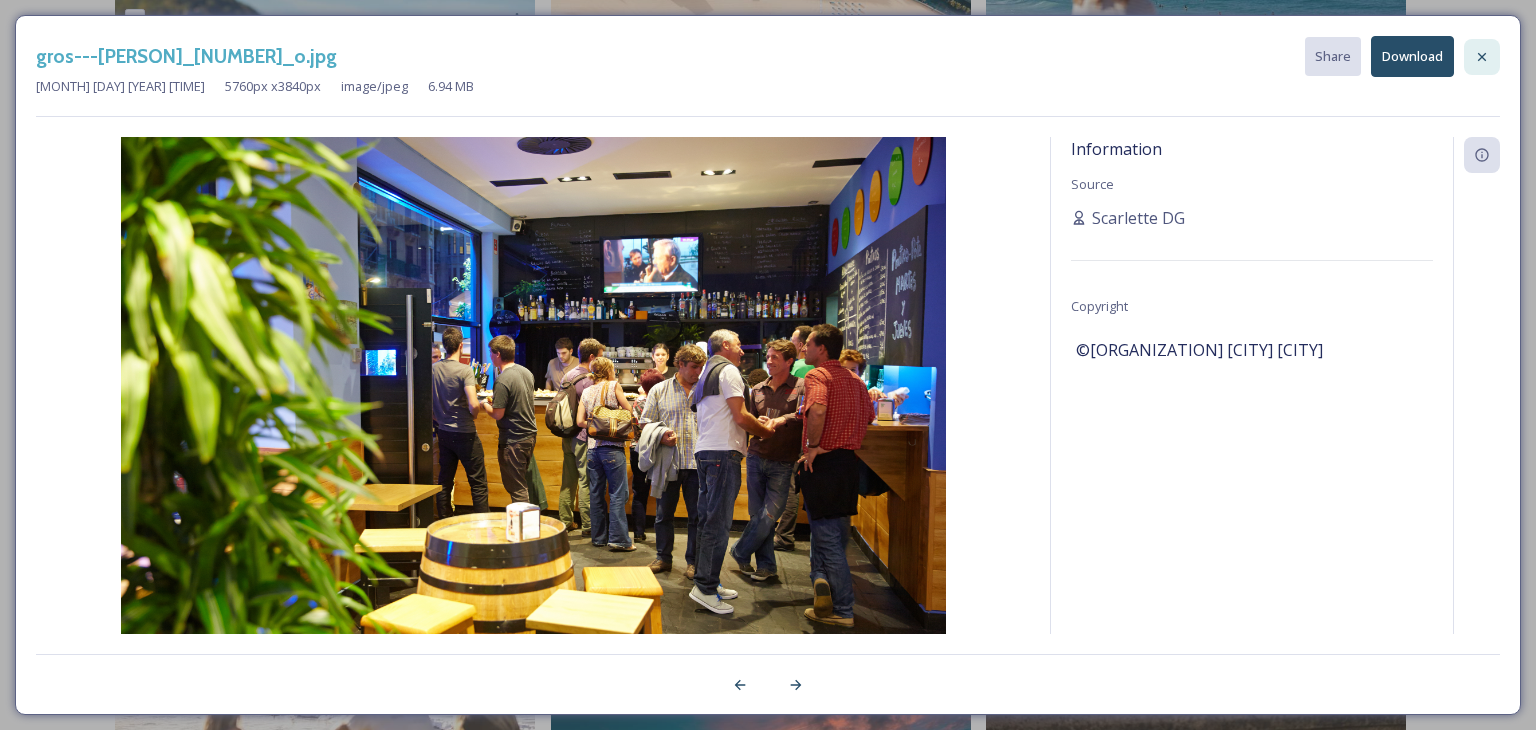 click at bounding box center (1482, 57) 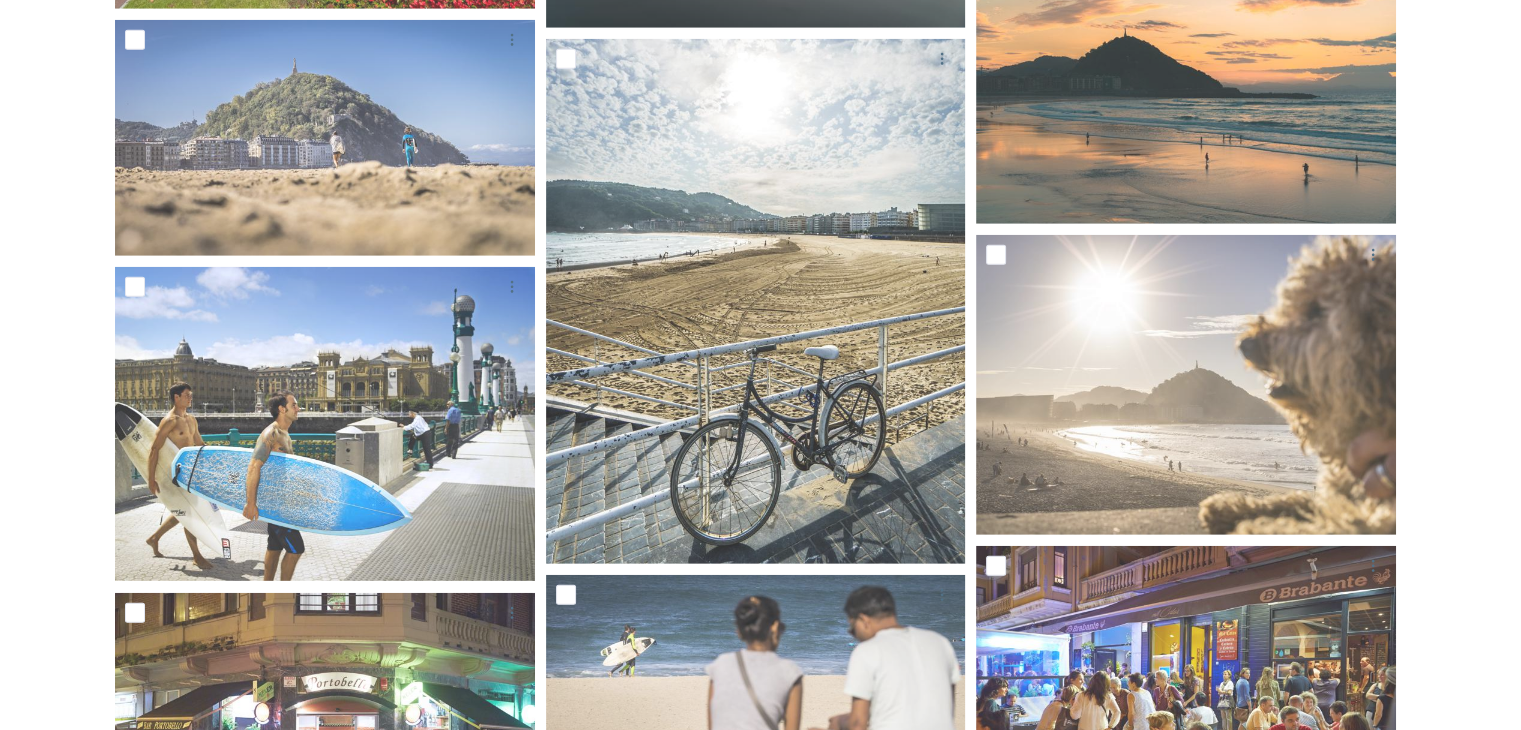 scroll, scrollTop: 5800, scrollLeft: 0, axis: vertical 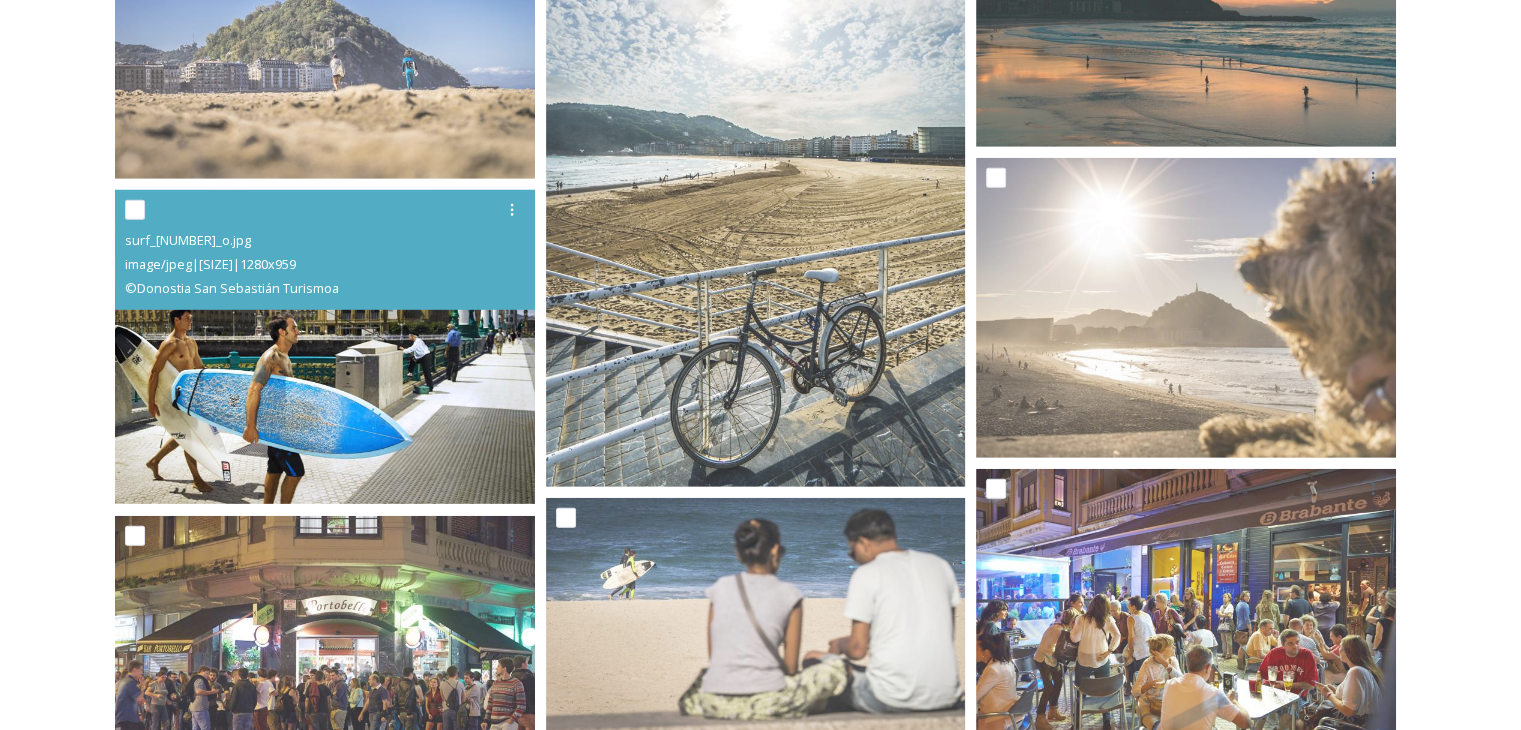 click at bounding box center [325, 347] 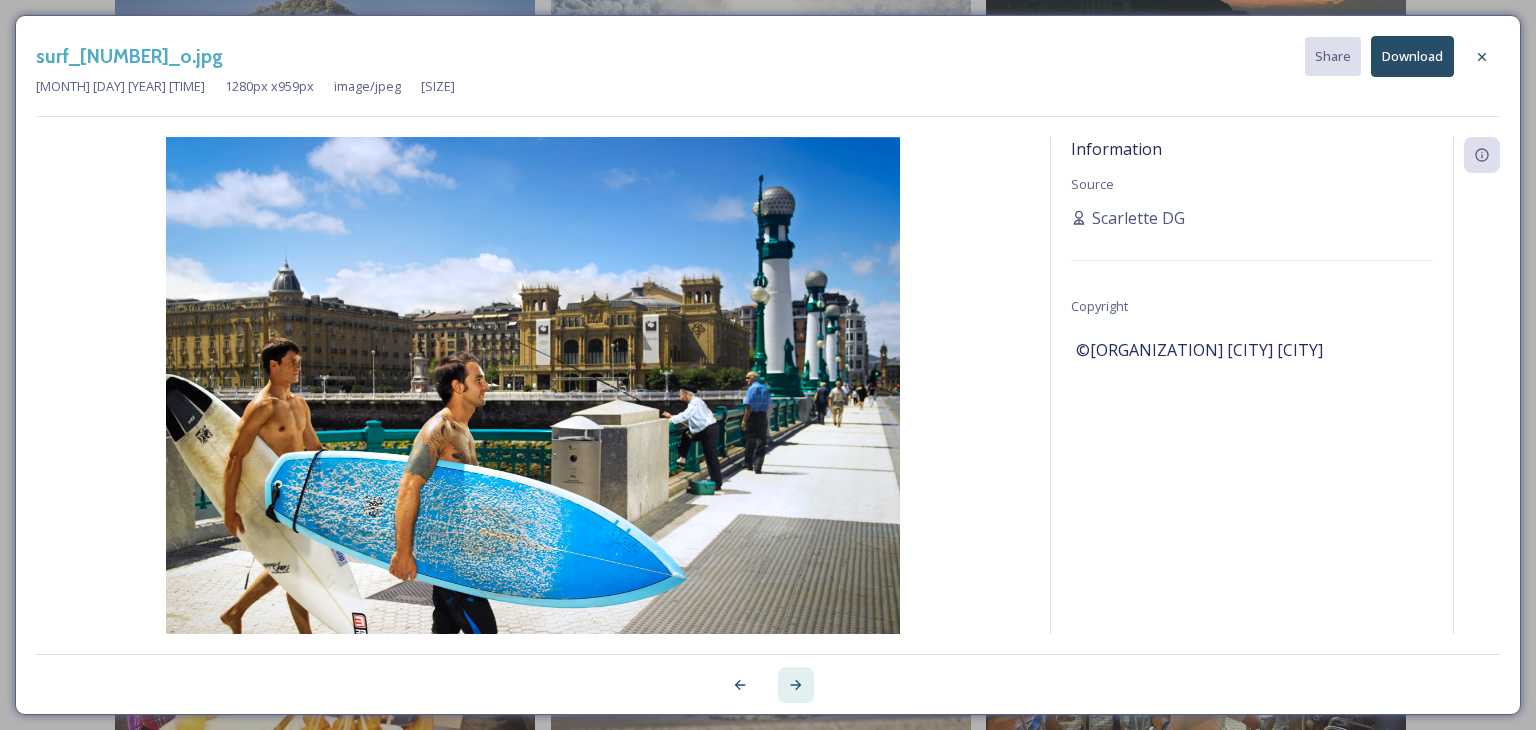 click 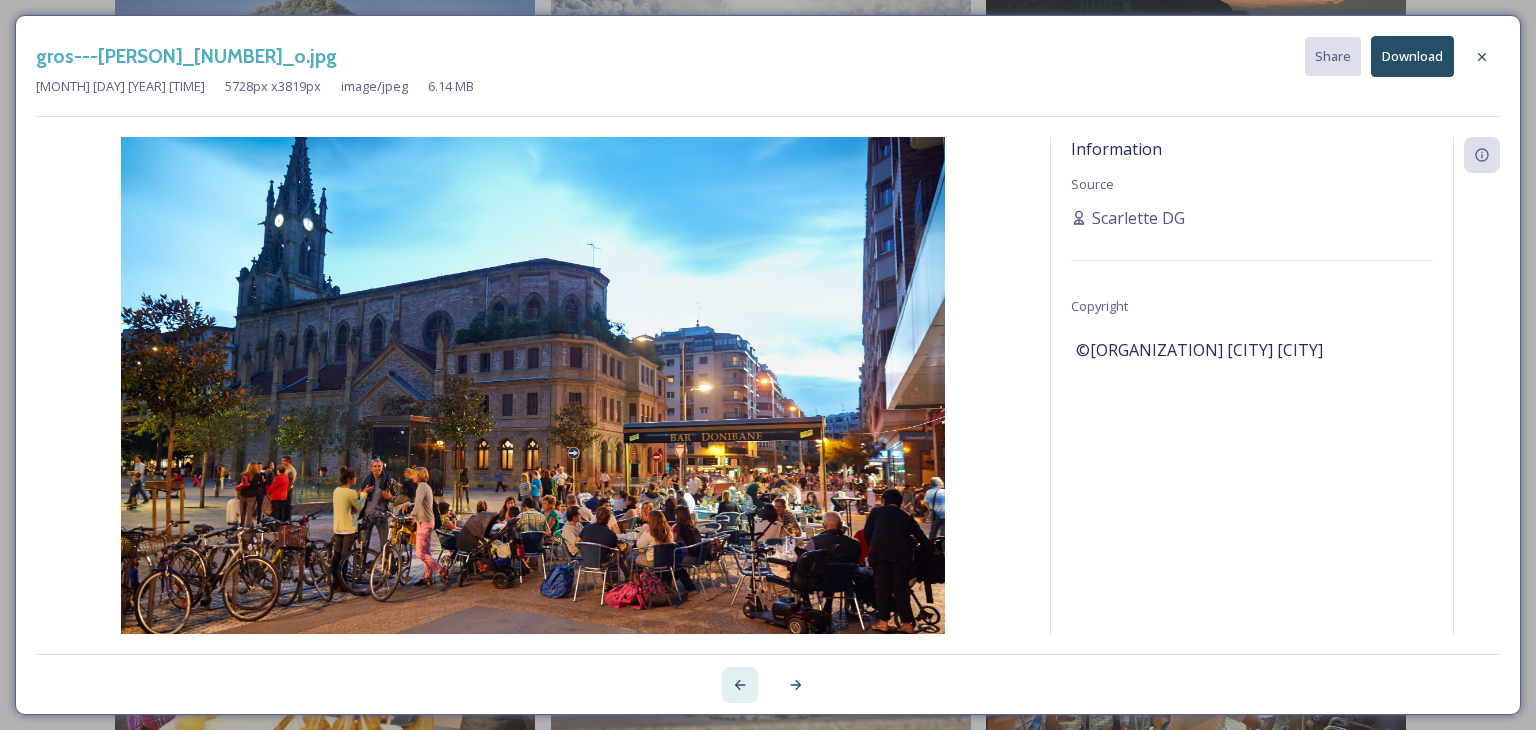 click 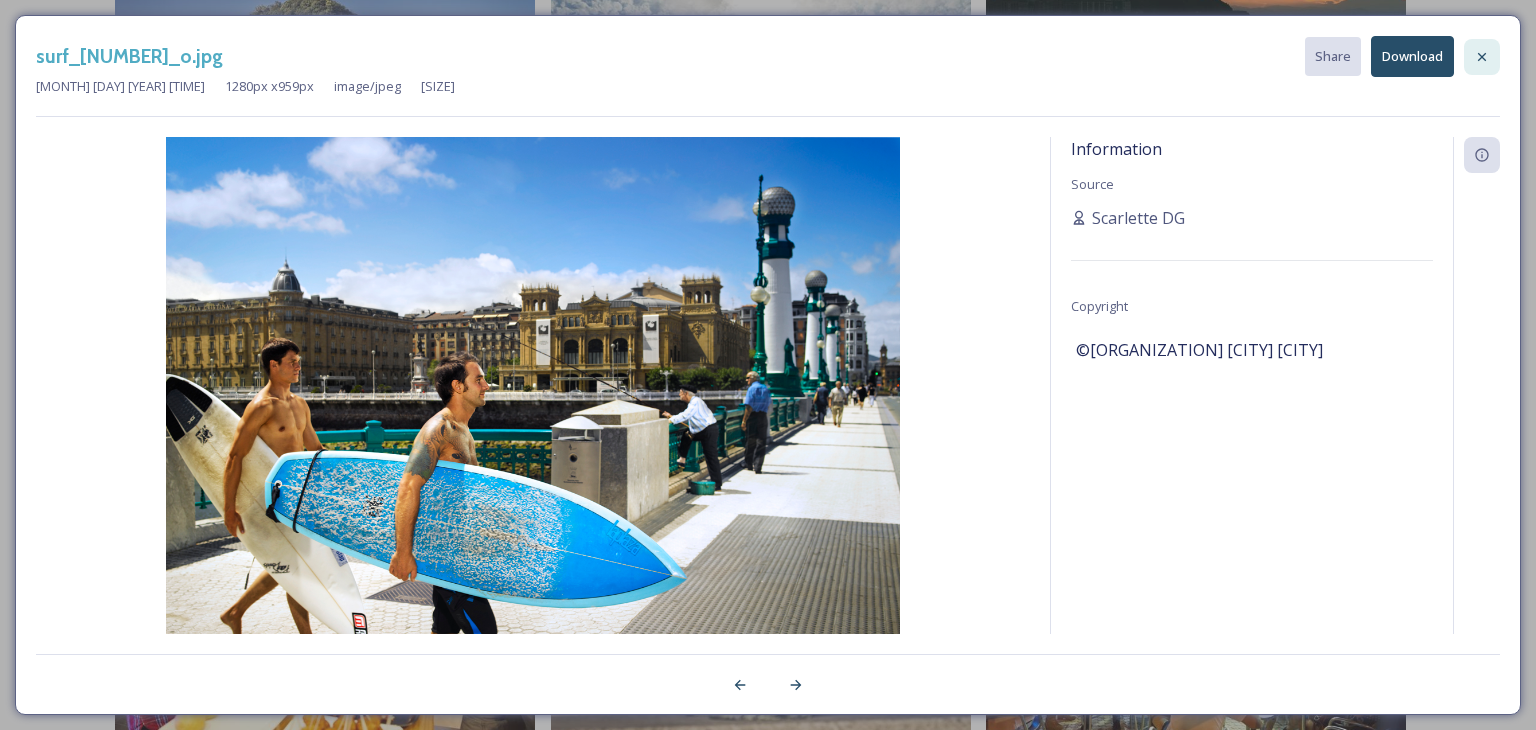 click 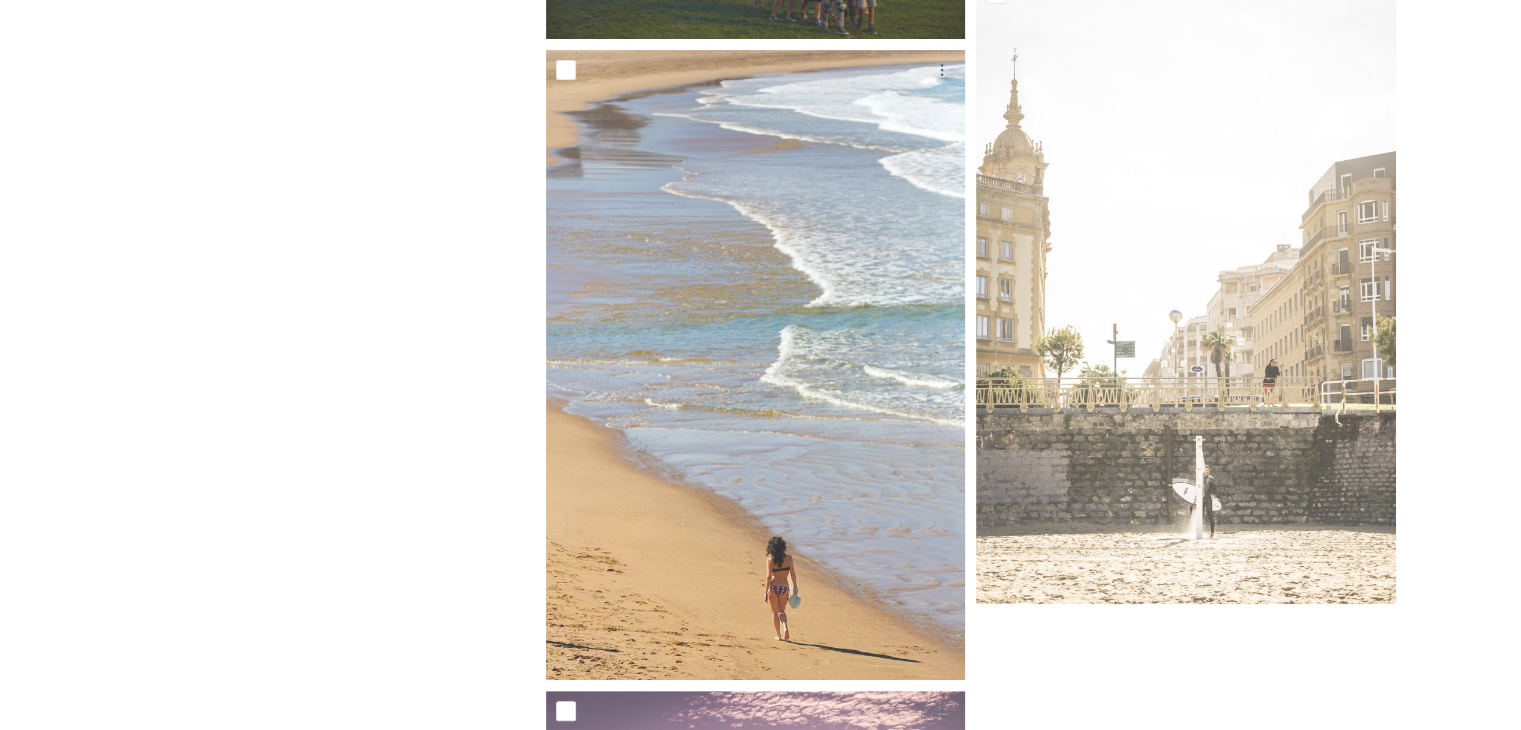 scroll, scrollTop: 8400, scrollLeft: 0, axis: vertical 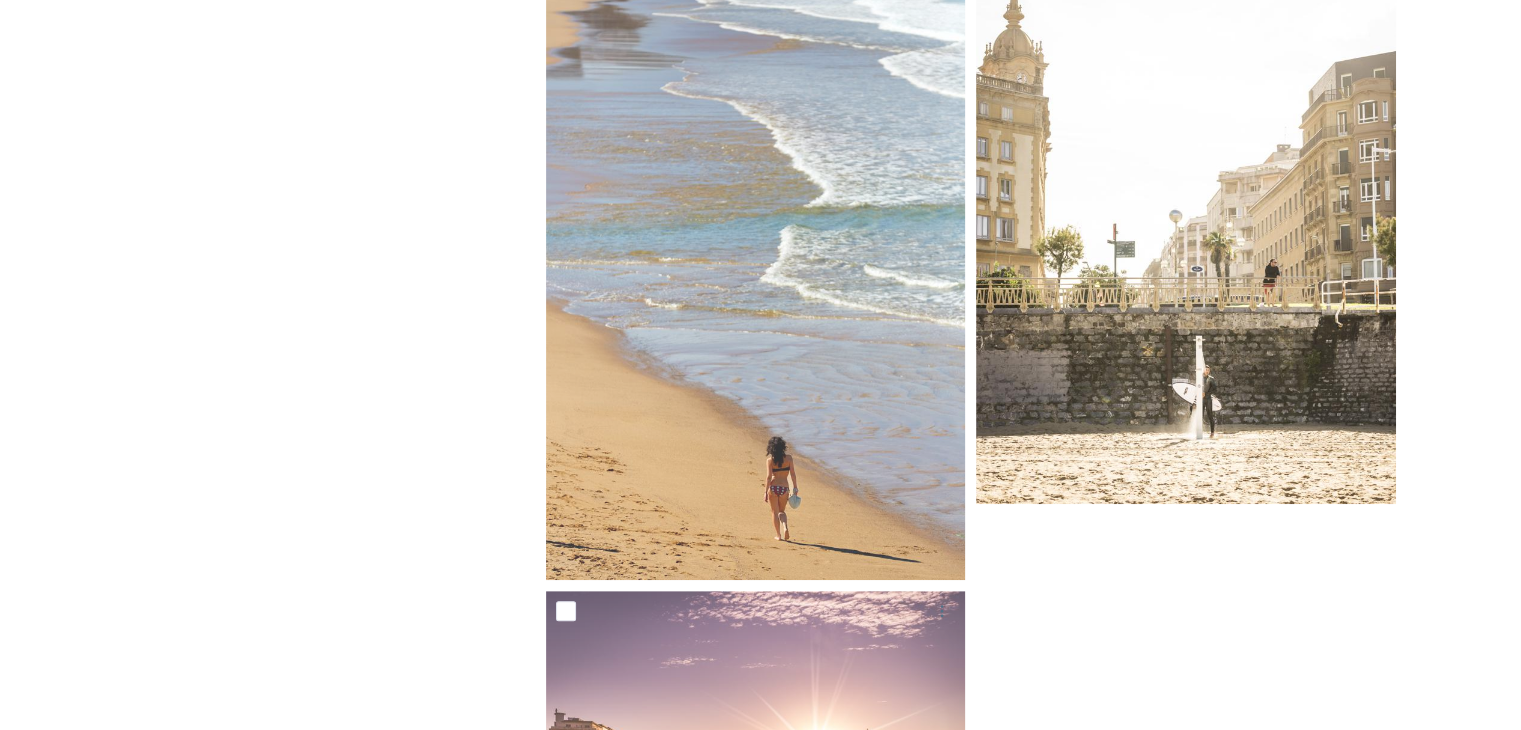 click at bounding box center [1186, 188] 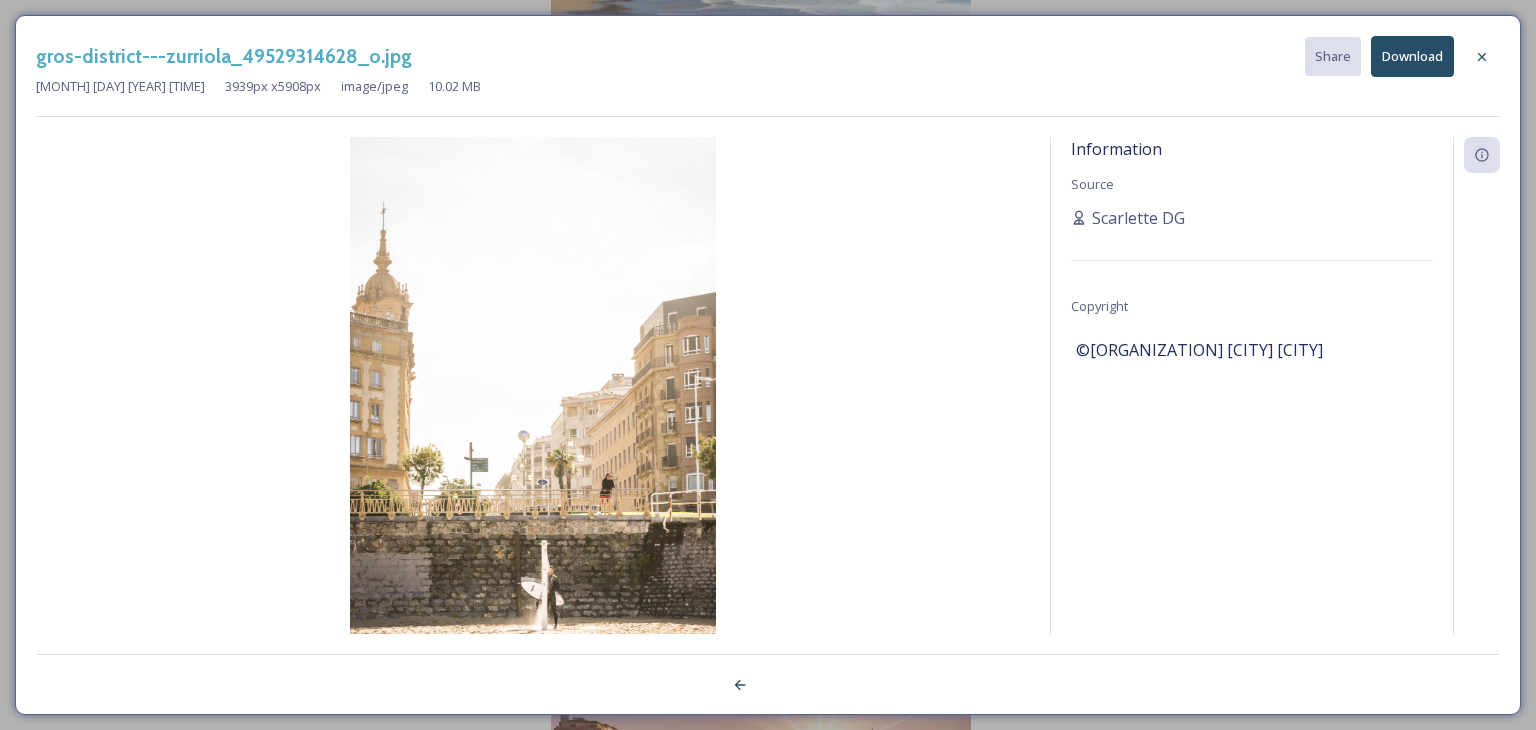 click at bounding box center [533, 412] 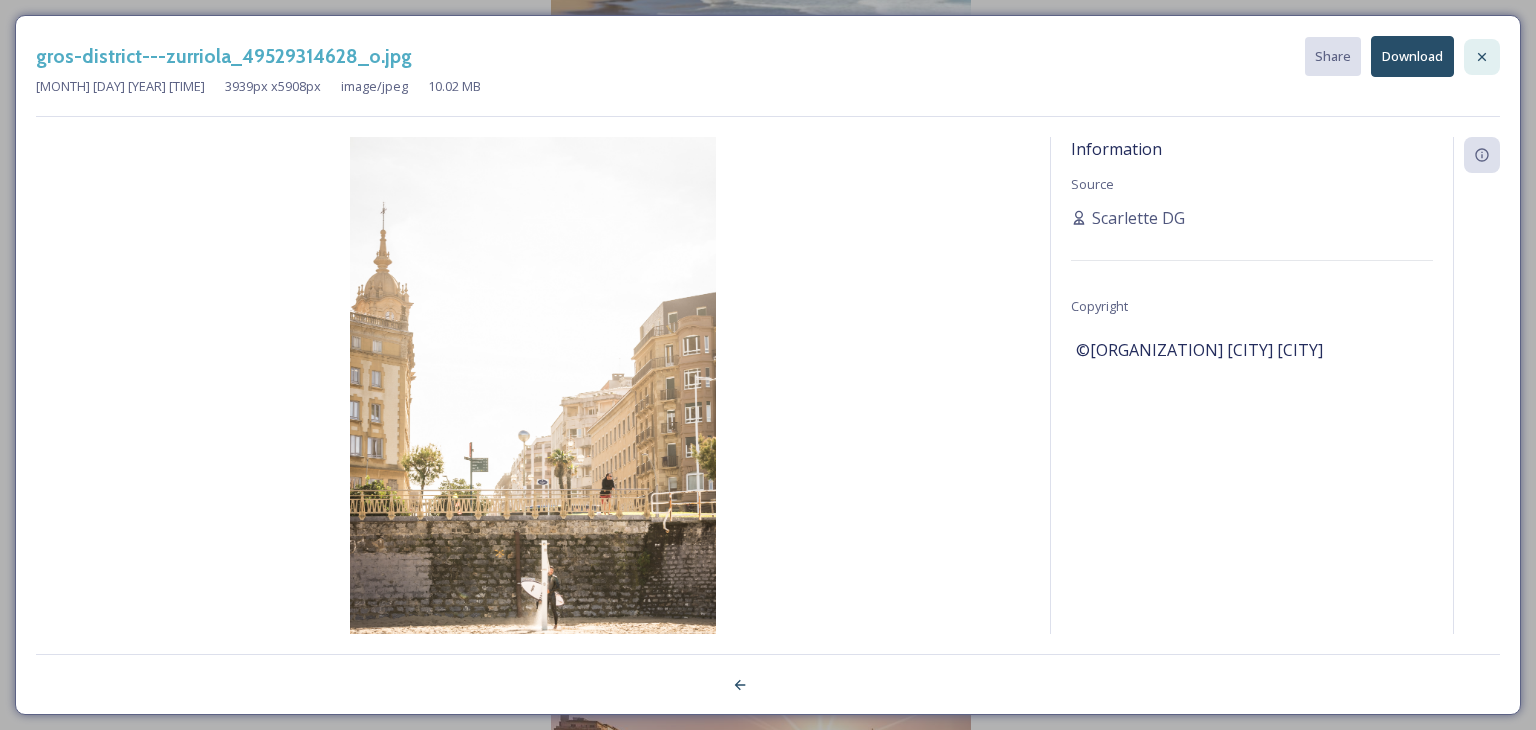 click 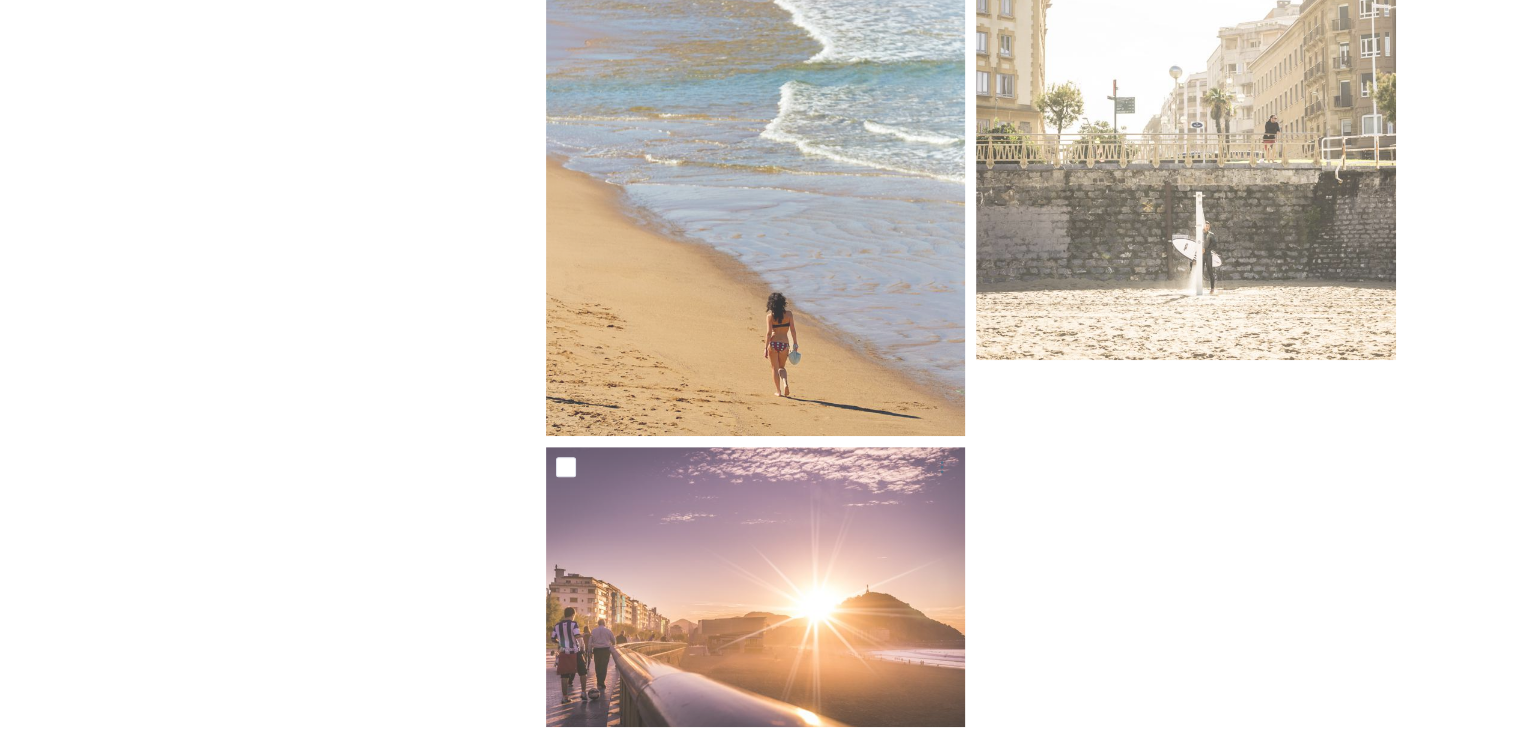 scroll, scrollTop: 8585, scrollLeft: 0, axis: vertical 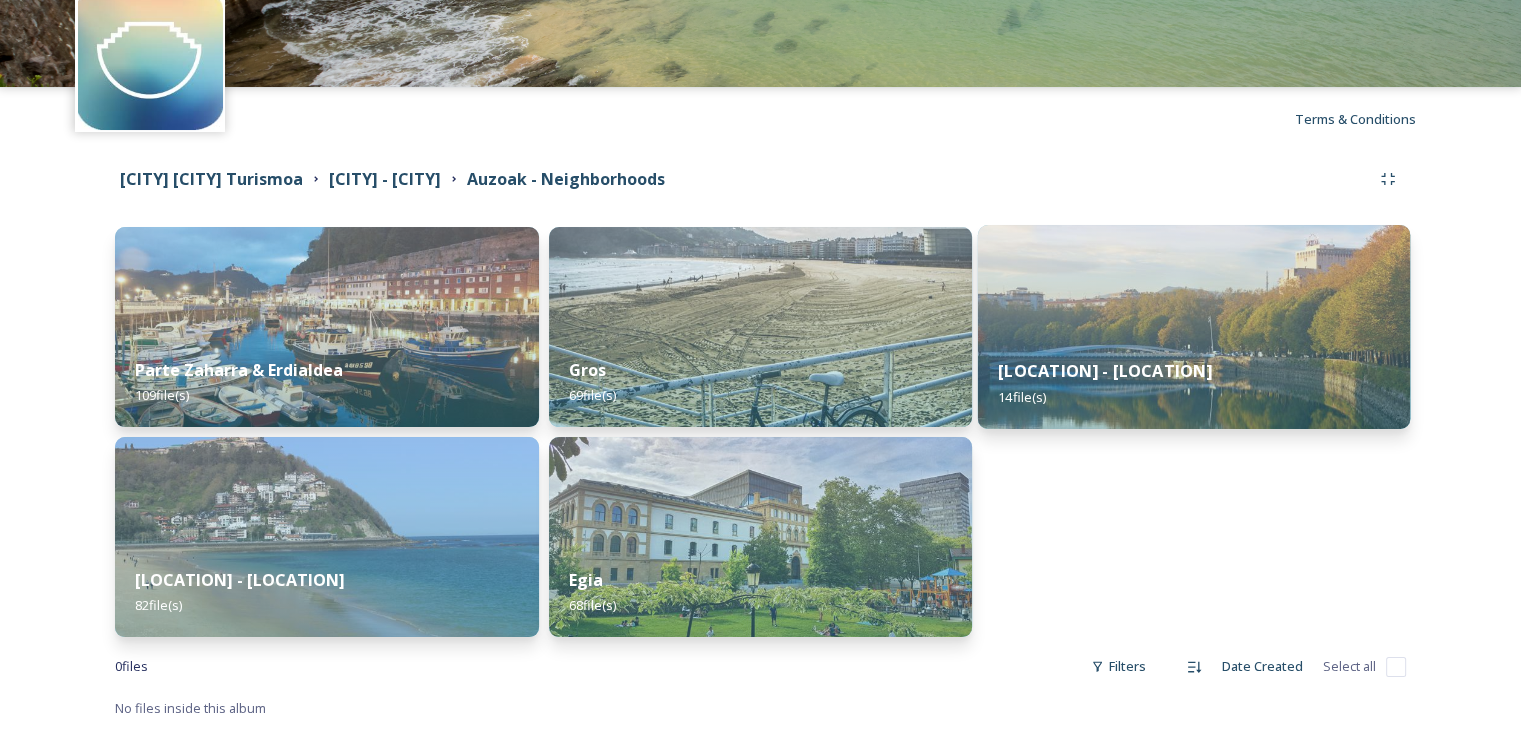 click at bounding box center (1194, 327) 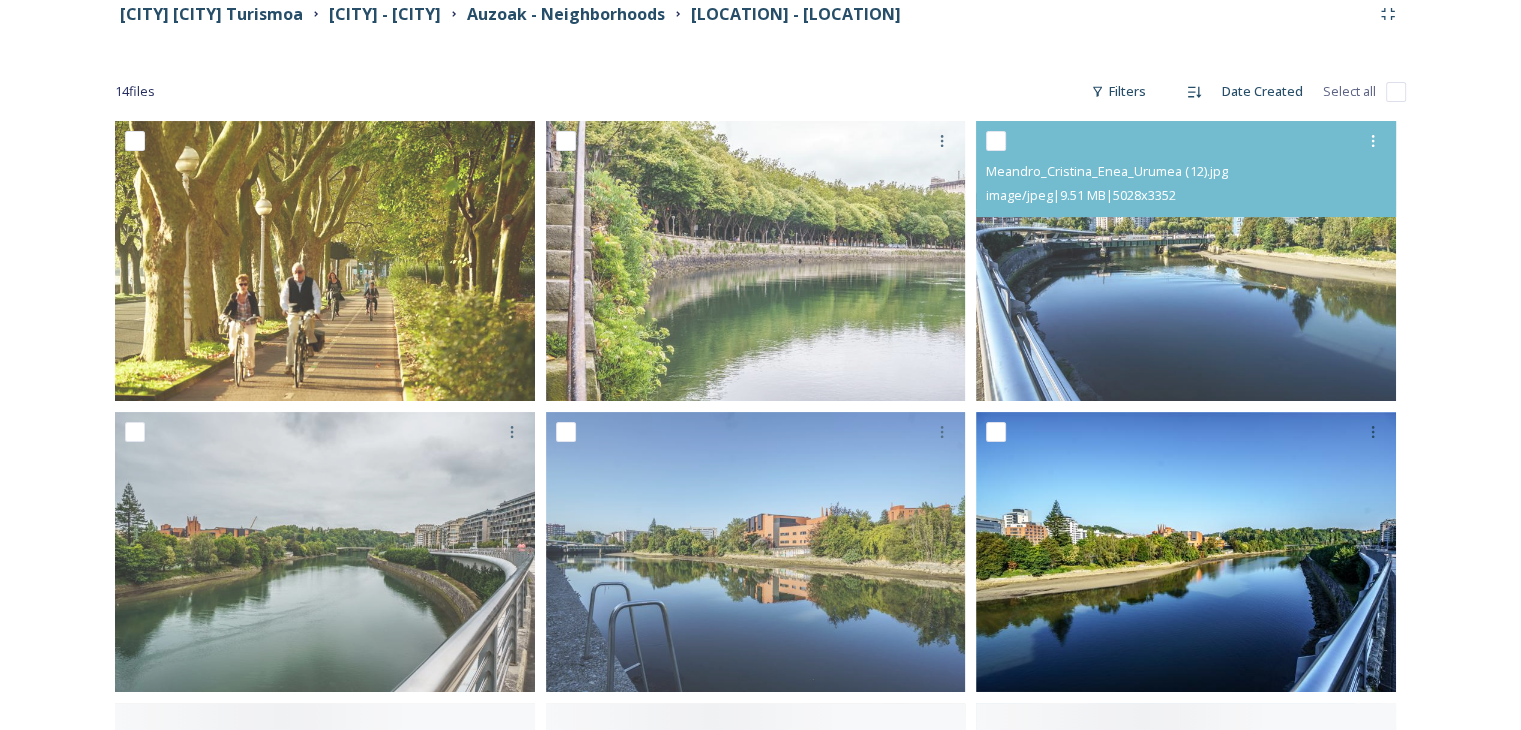 scroll, scrollTop: 300, scrollLeft: 0, axis: vertical 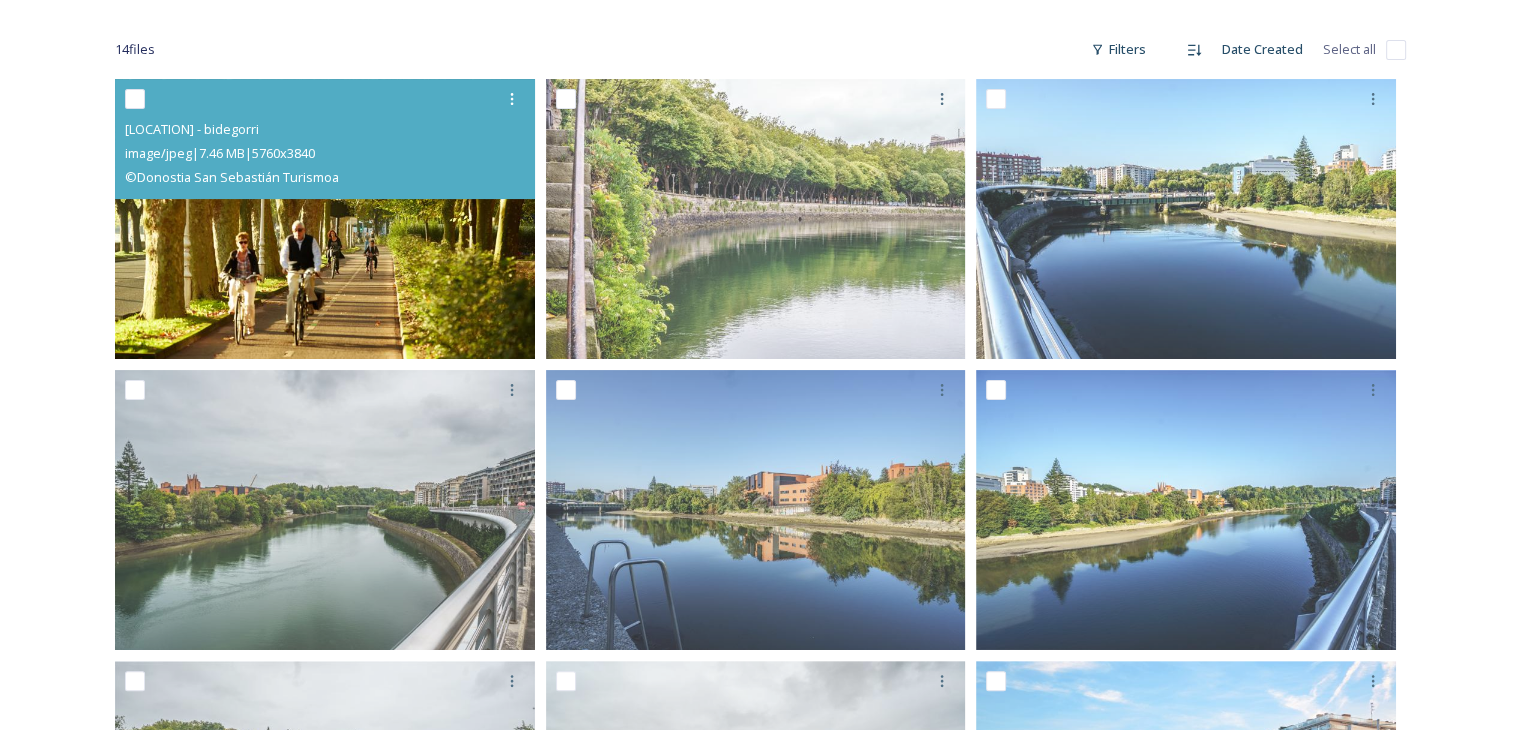 click at bounding box center [325, 219] 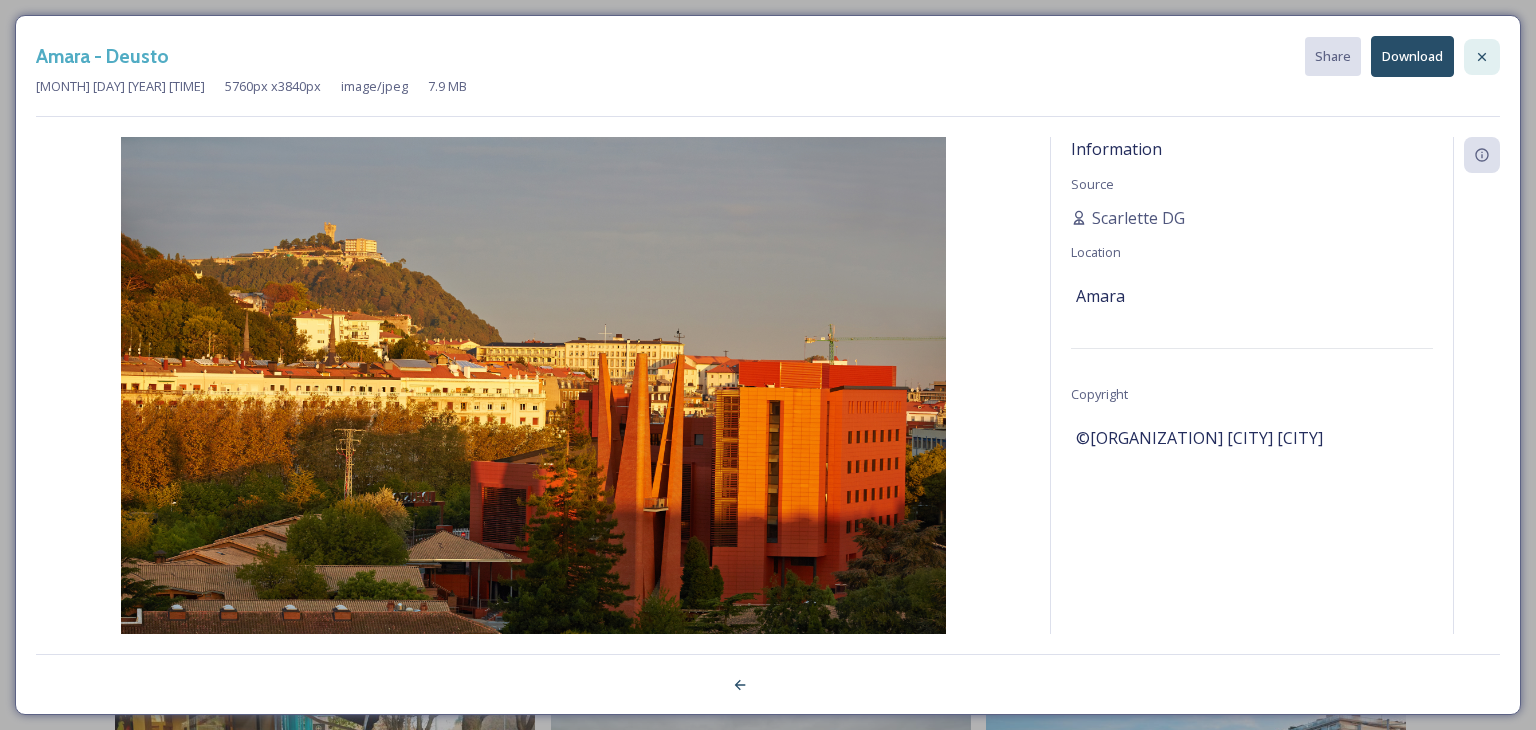 click 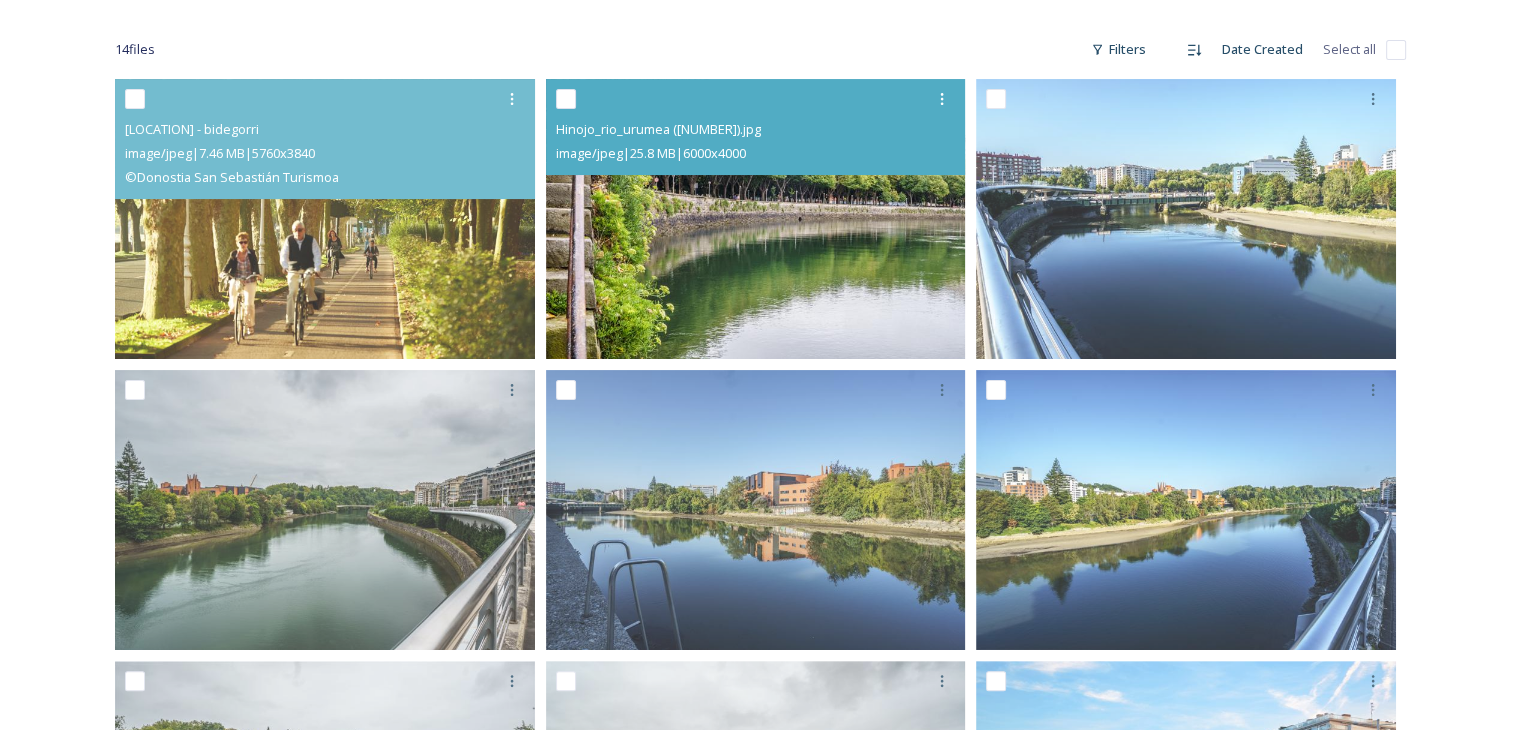 click at bounding box center [756, 219] 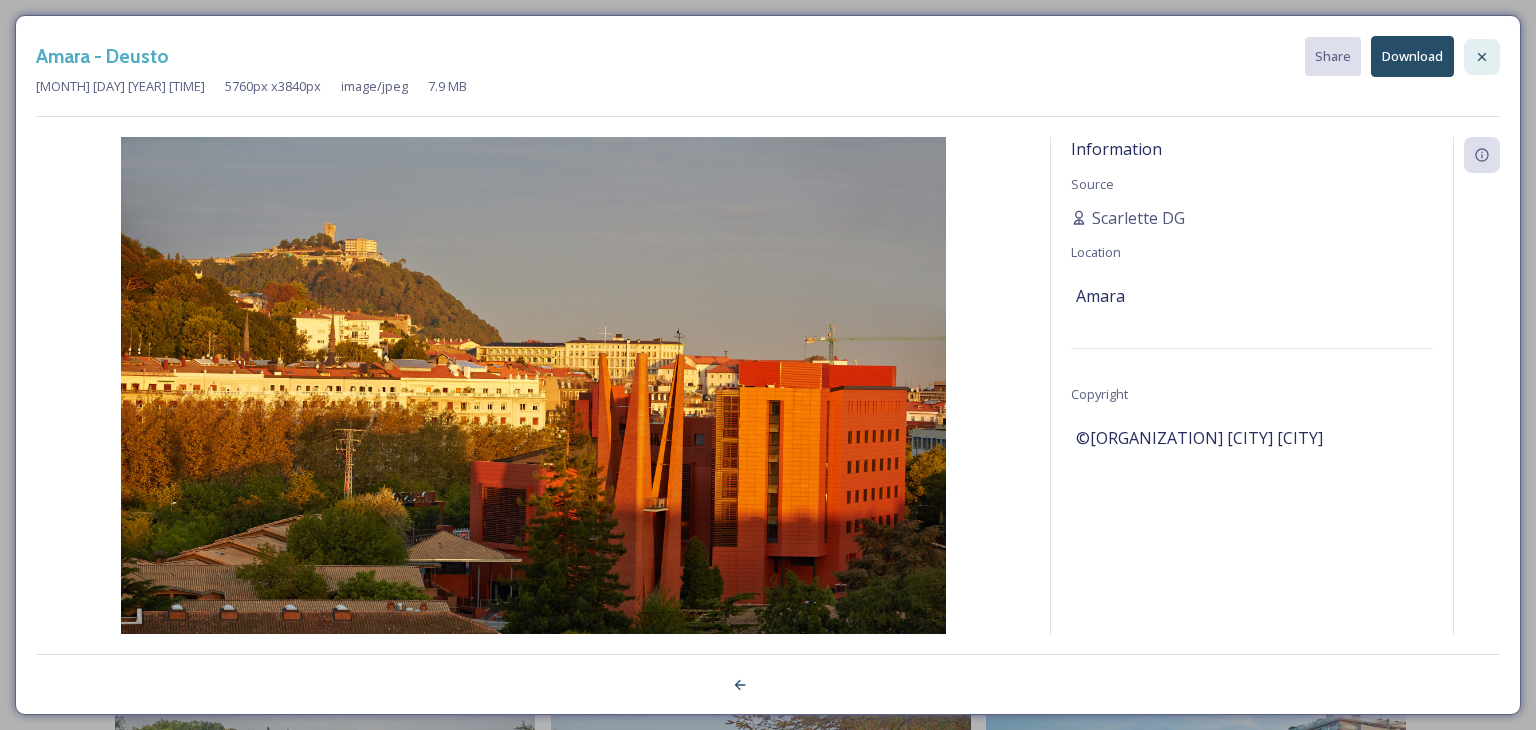 click 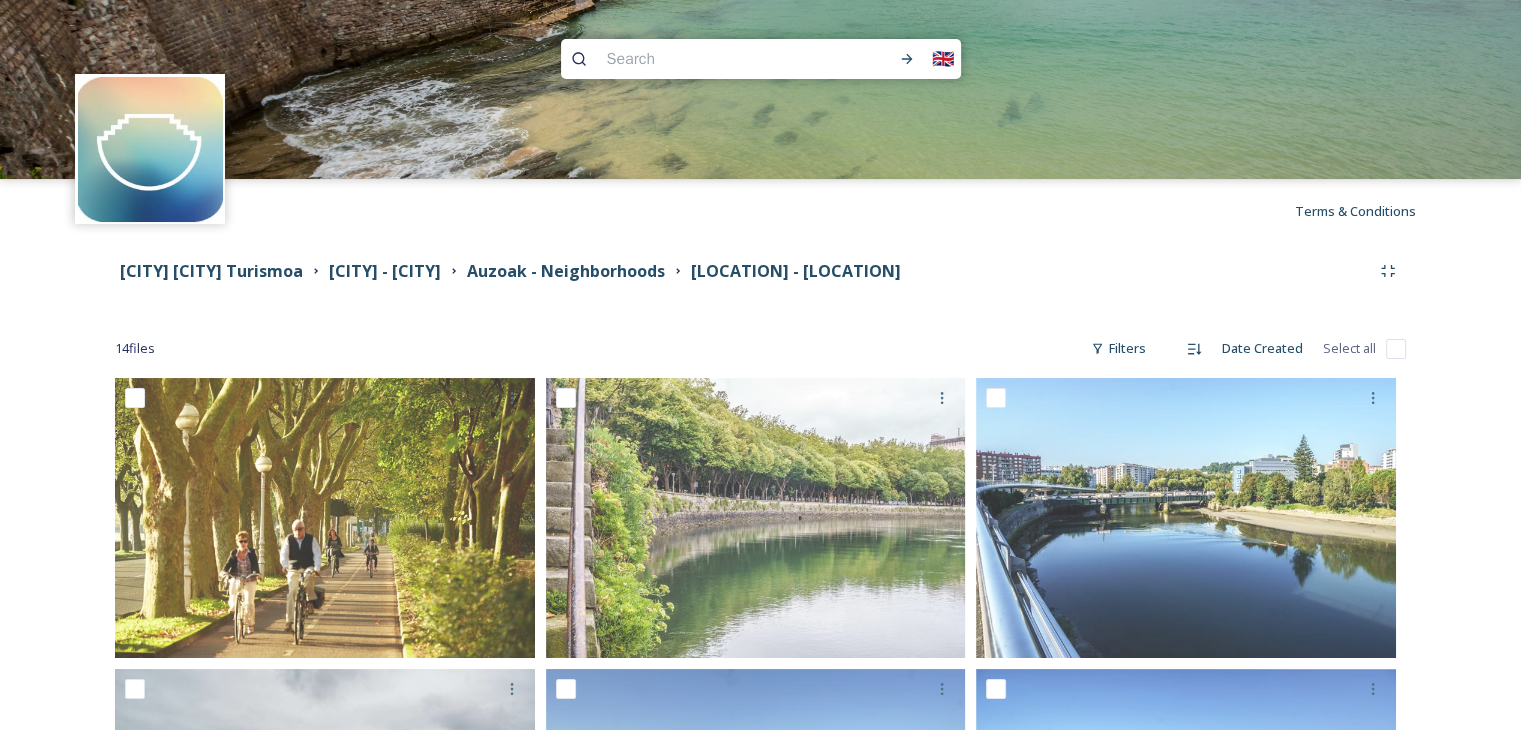 scroll, scrollTop: 0, scrollLeft: 0, axis: both 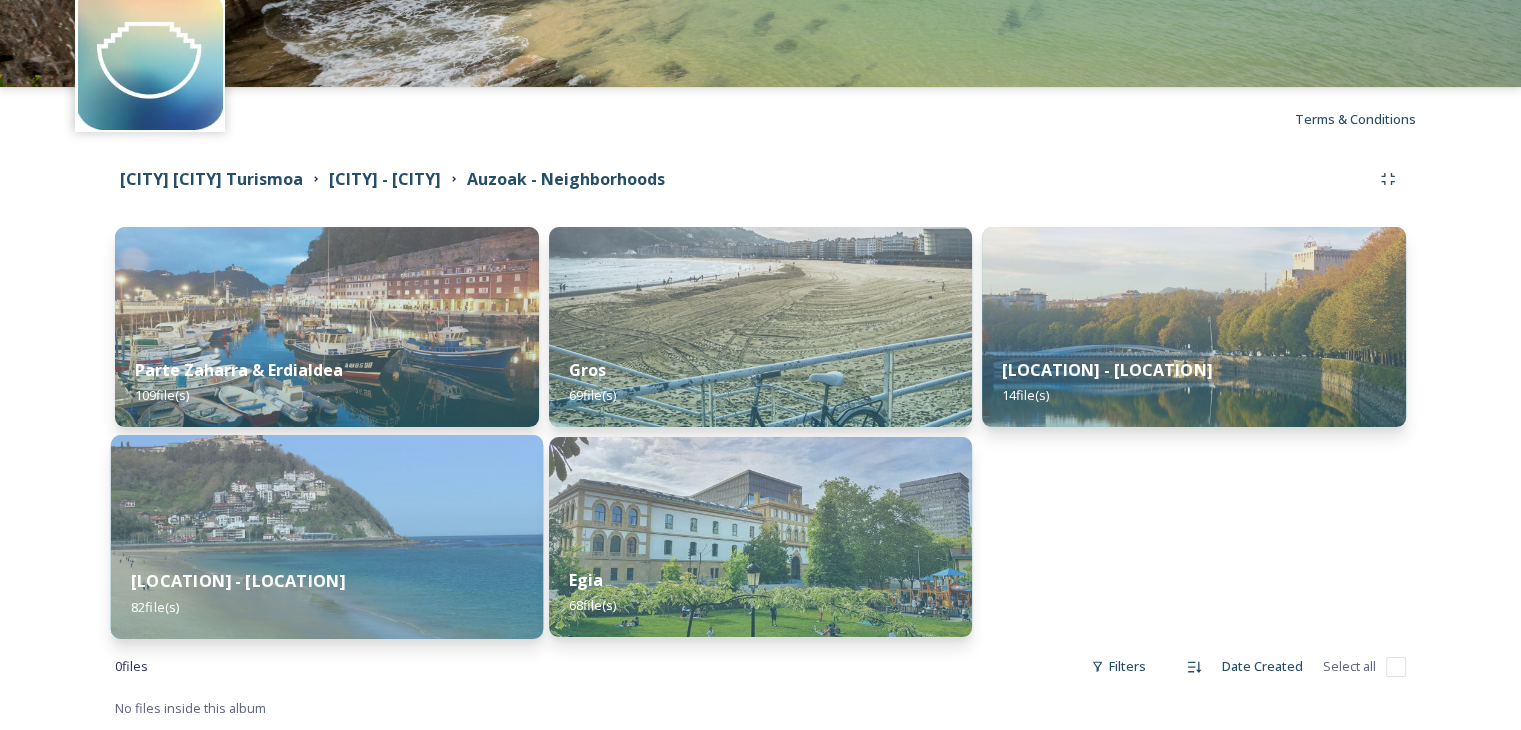 click at bounding box center (327, 537) 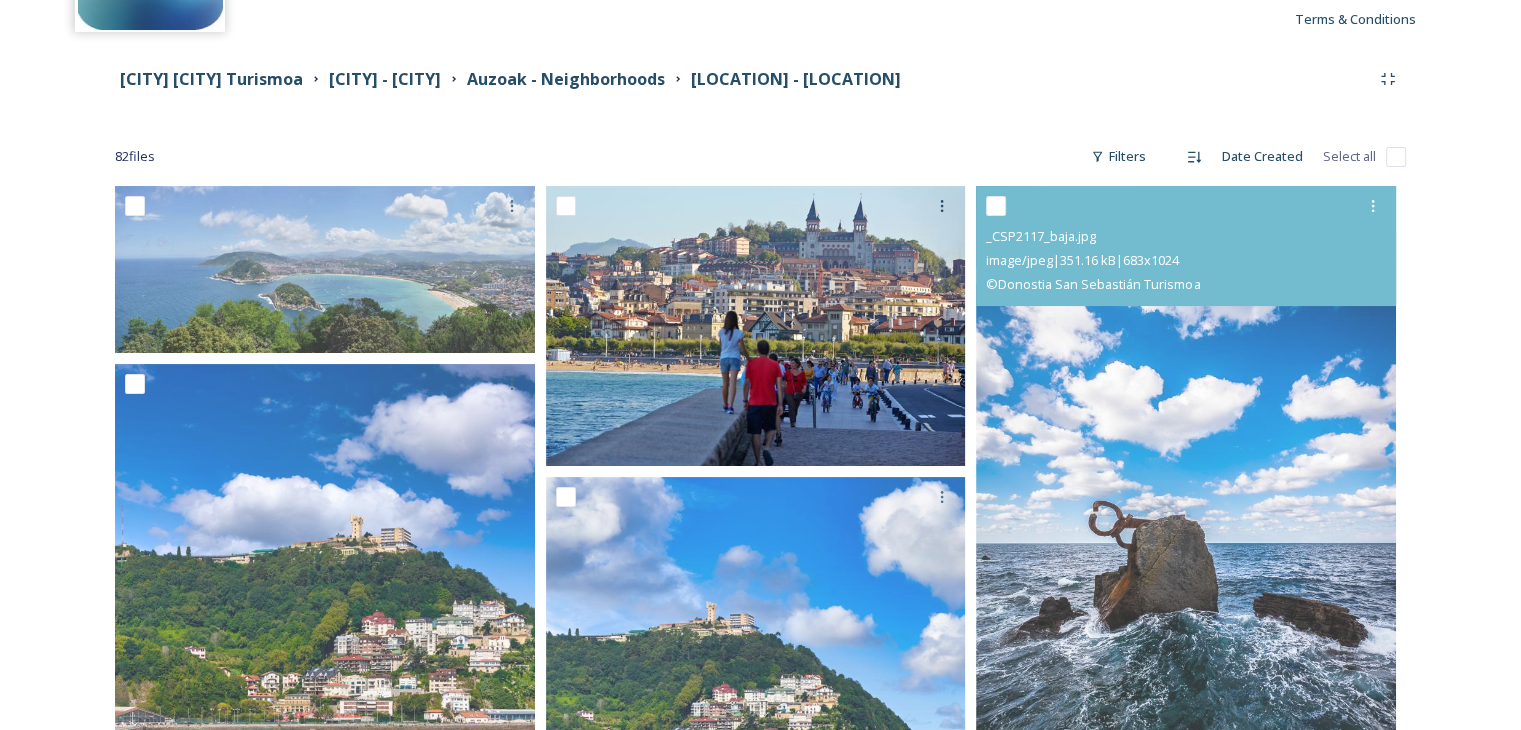 scroll, scrollTop: 200, scrollLeft: 0, axis: vertical 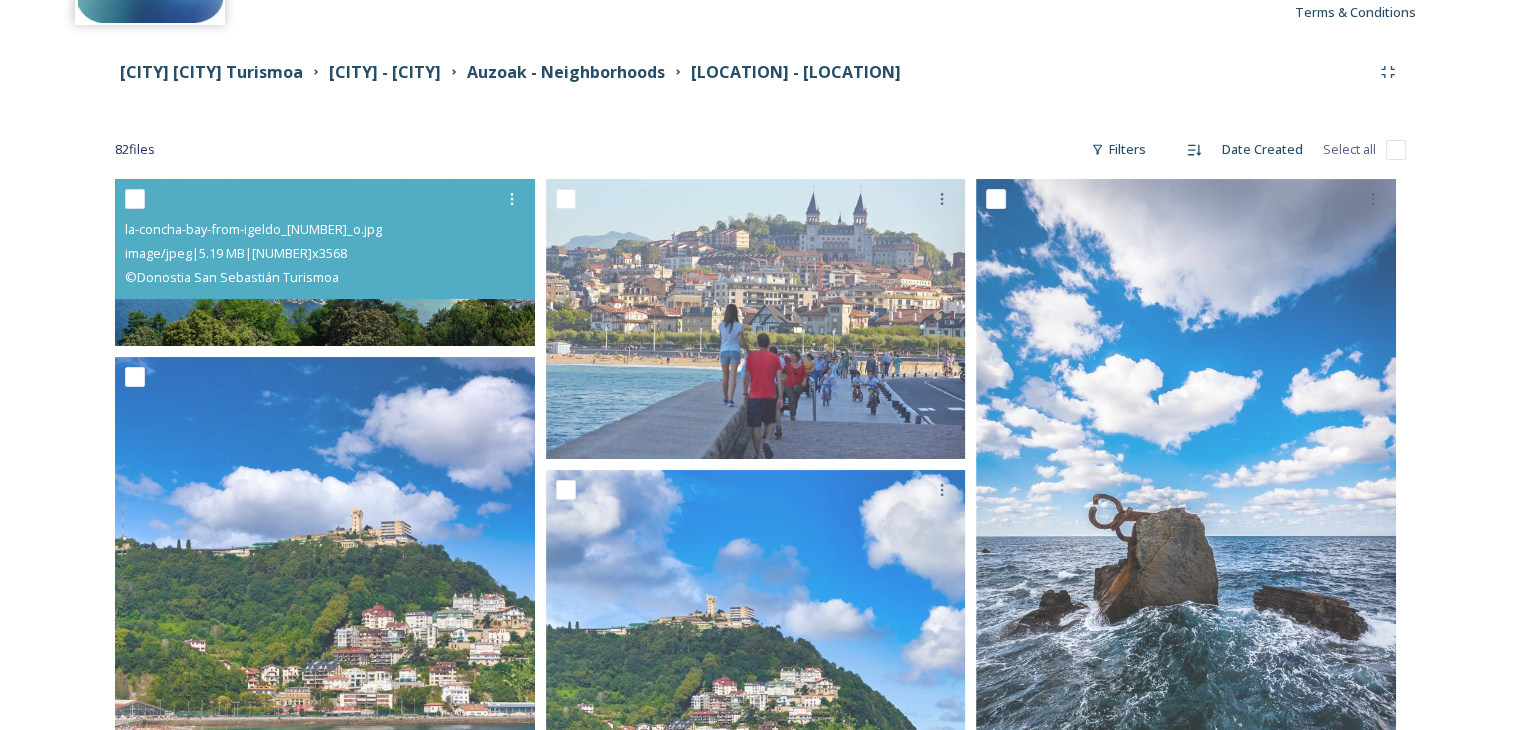 click on "image/jpeg  |  [SIZE]  |  [NUMBER]  x  [NUMBER]" at bounding box center (327, 253) 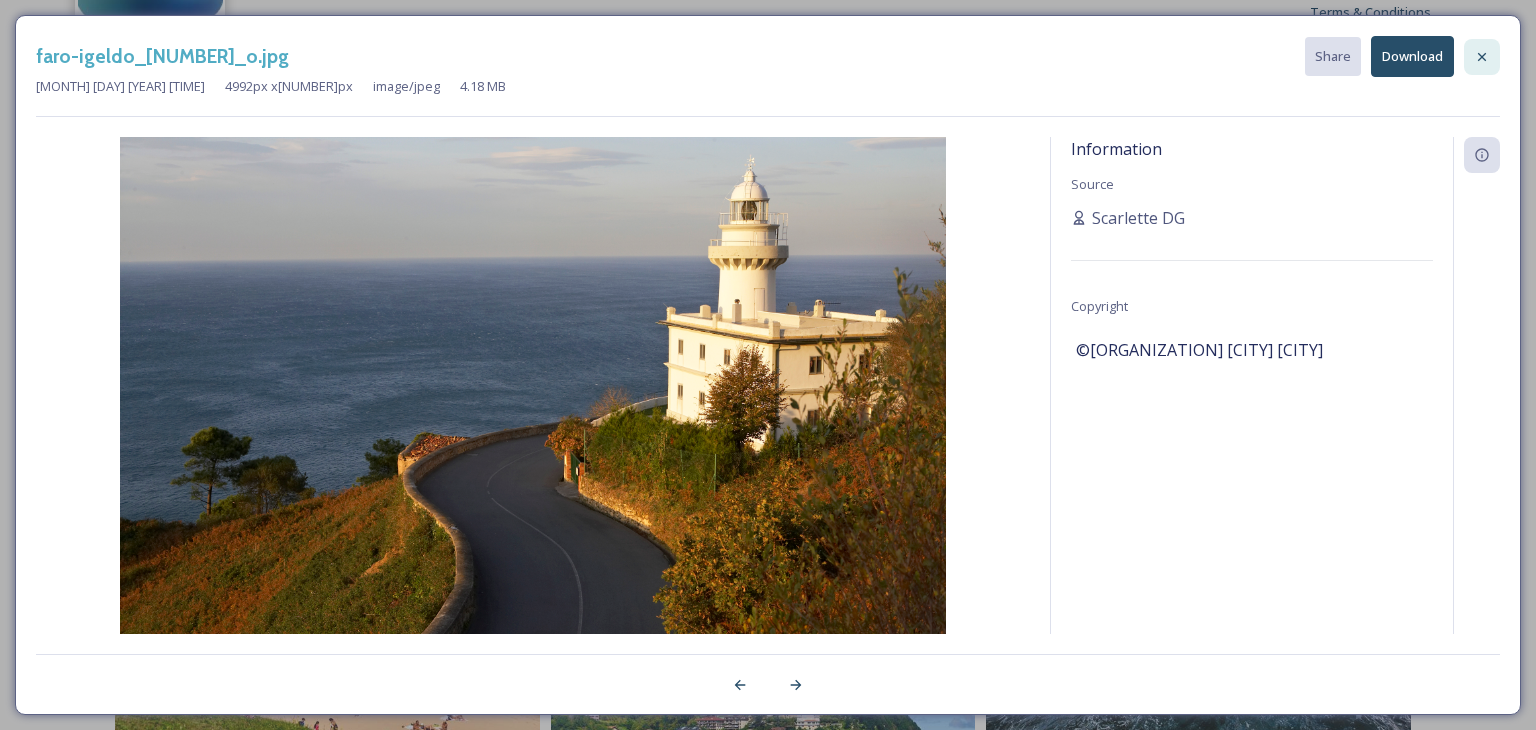 click 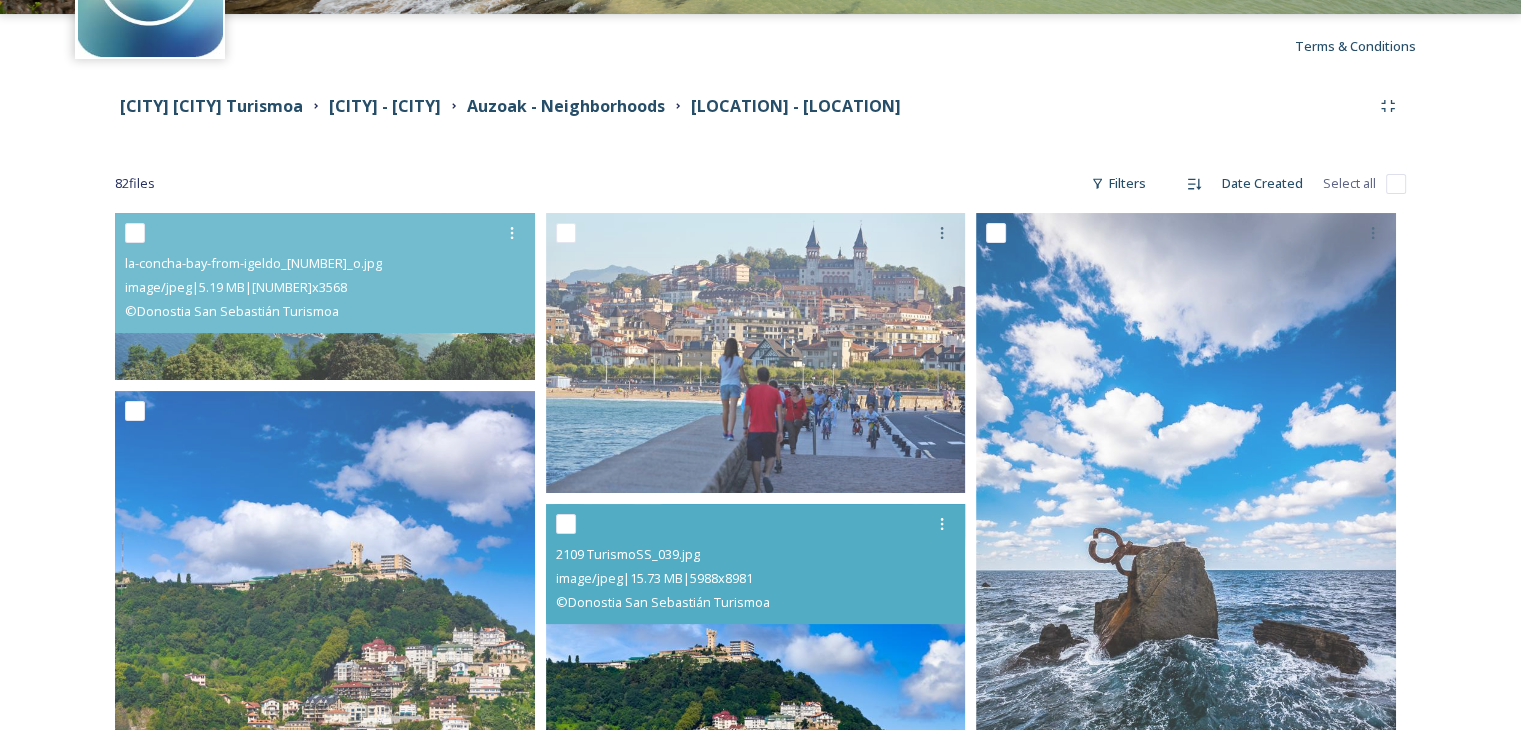 scroll, scrollTop: 400, scrollLeft: 0, axis: vertical 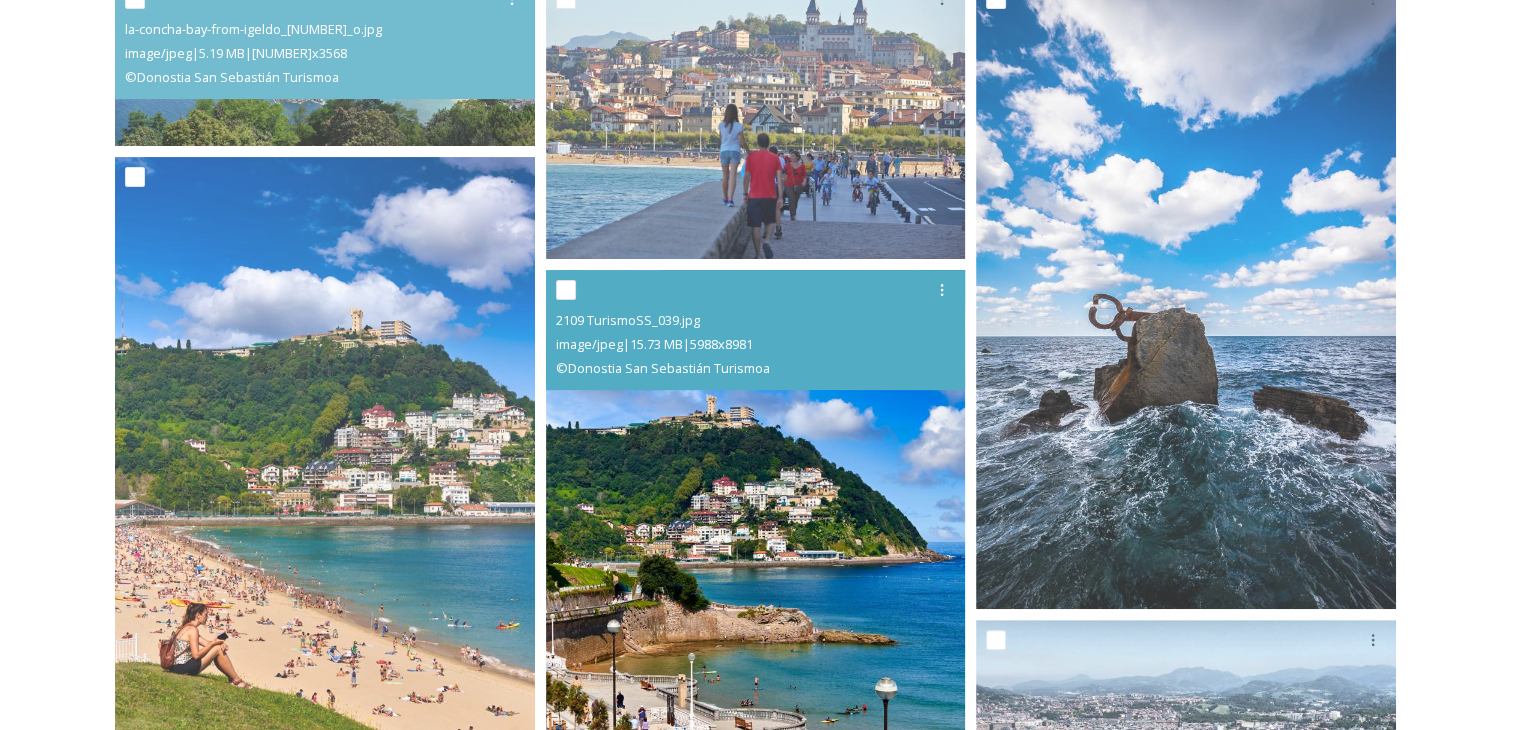 click at bounding box center [756, 585] 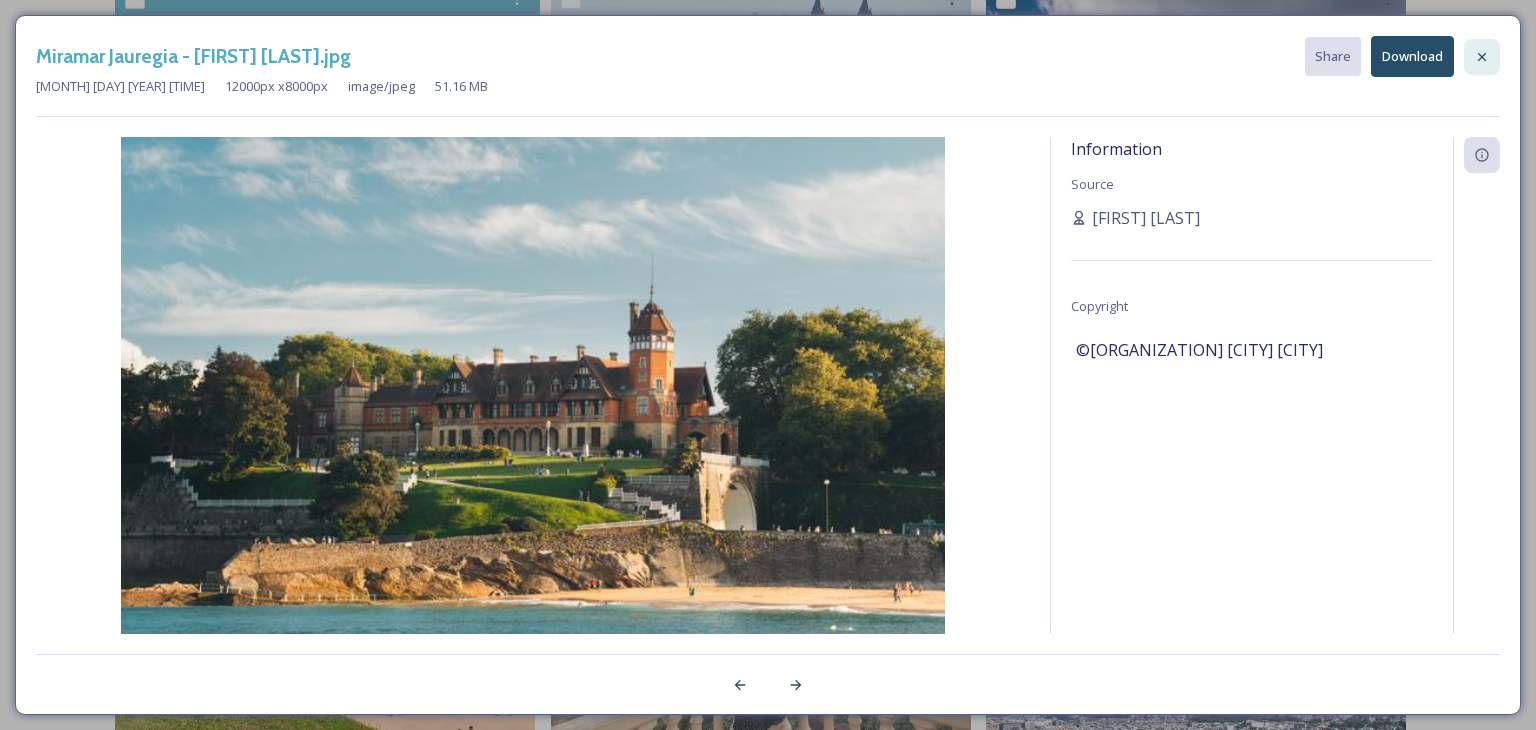 click at bounding box center (1482, 57) 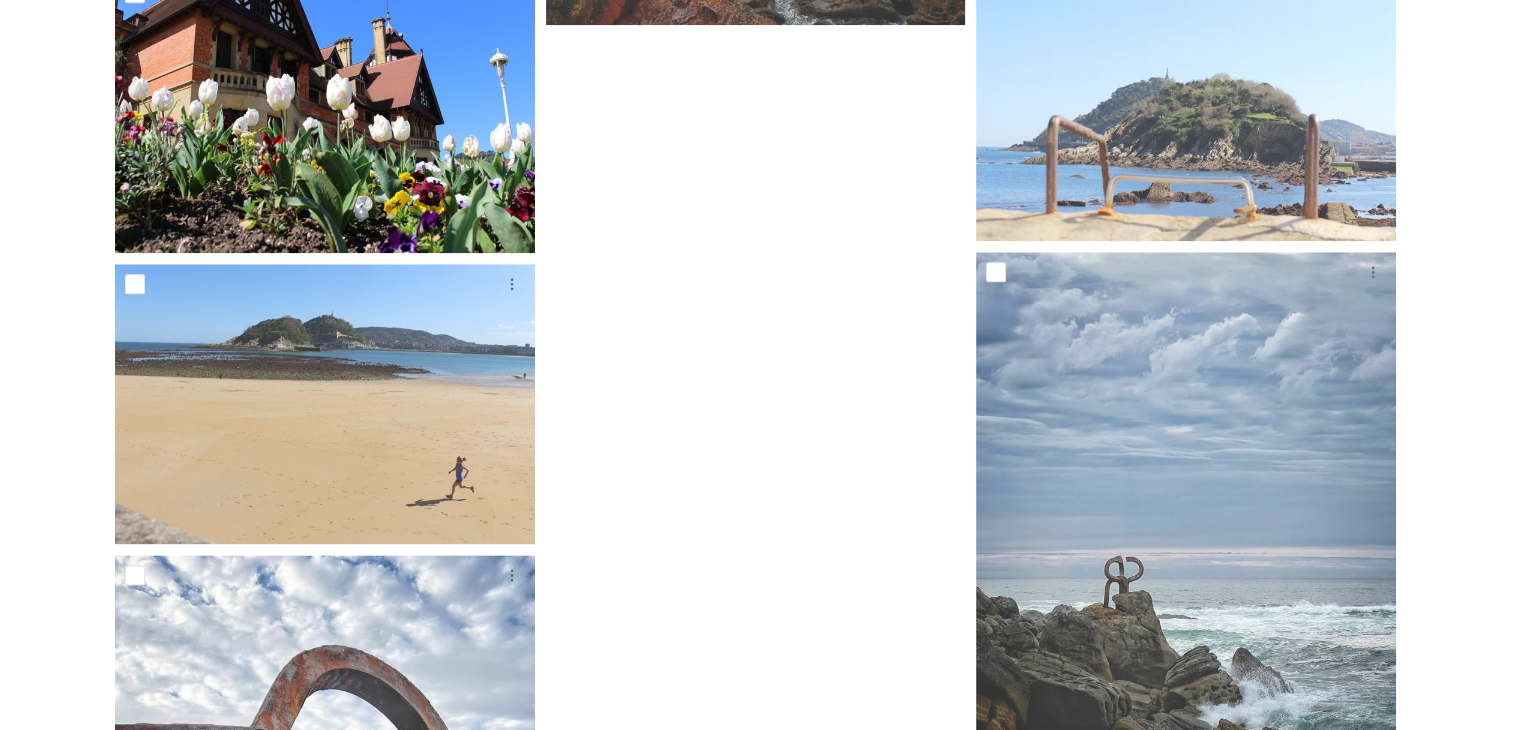 scroll, scrollTop: 9855, scrollLeft: 0, axis: vertical 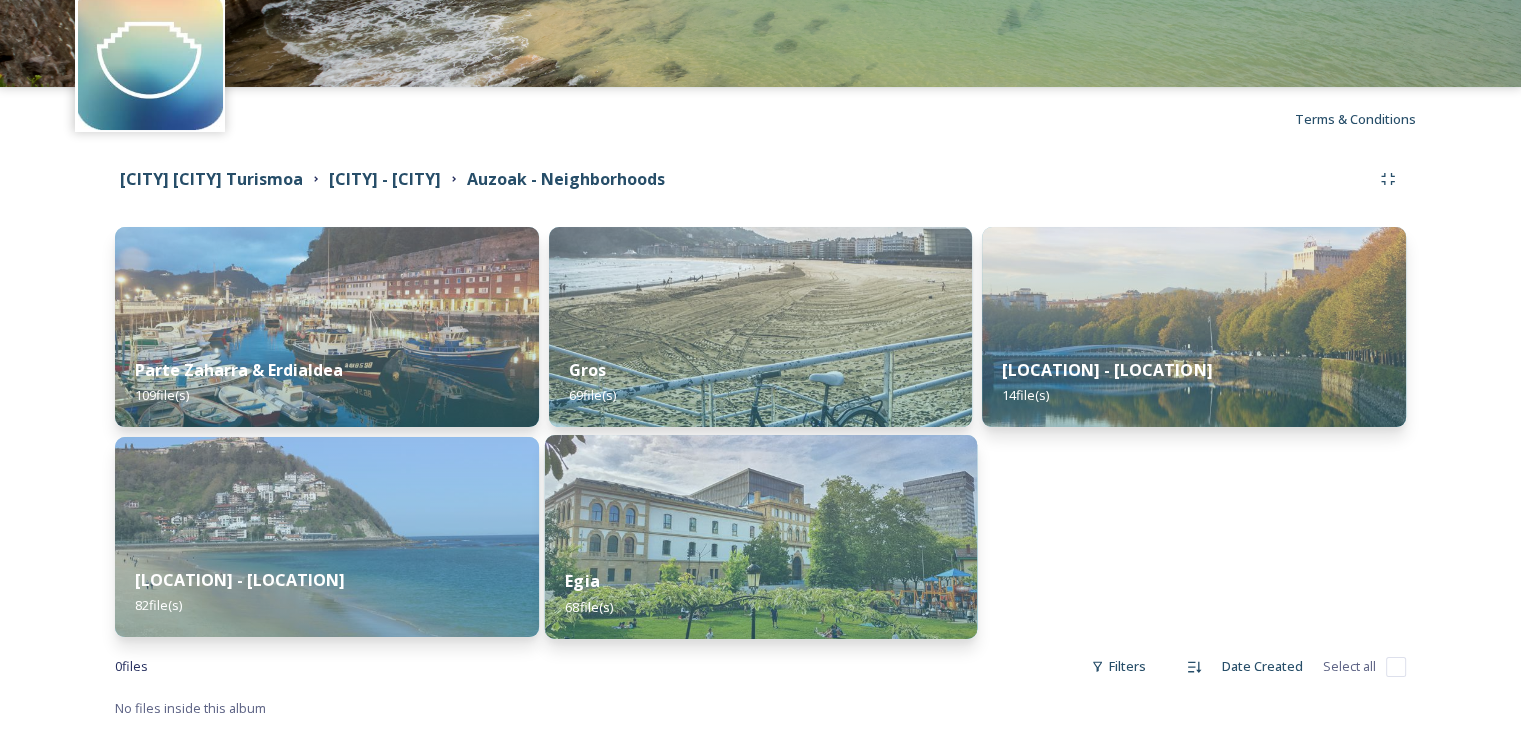click on "Egia [NUMBER] file(s)" at bounding box center (760, 593) 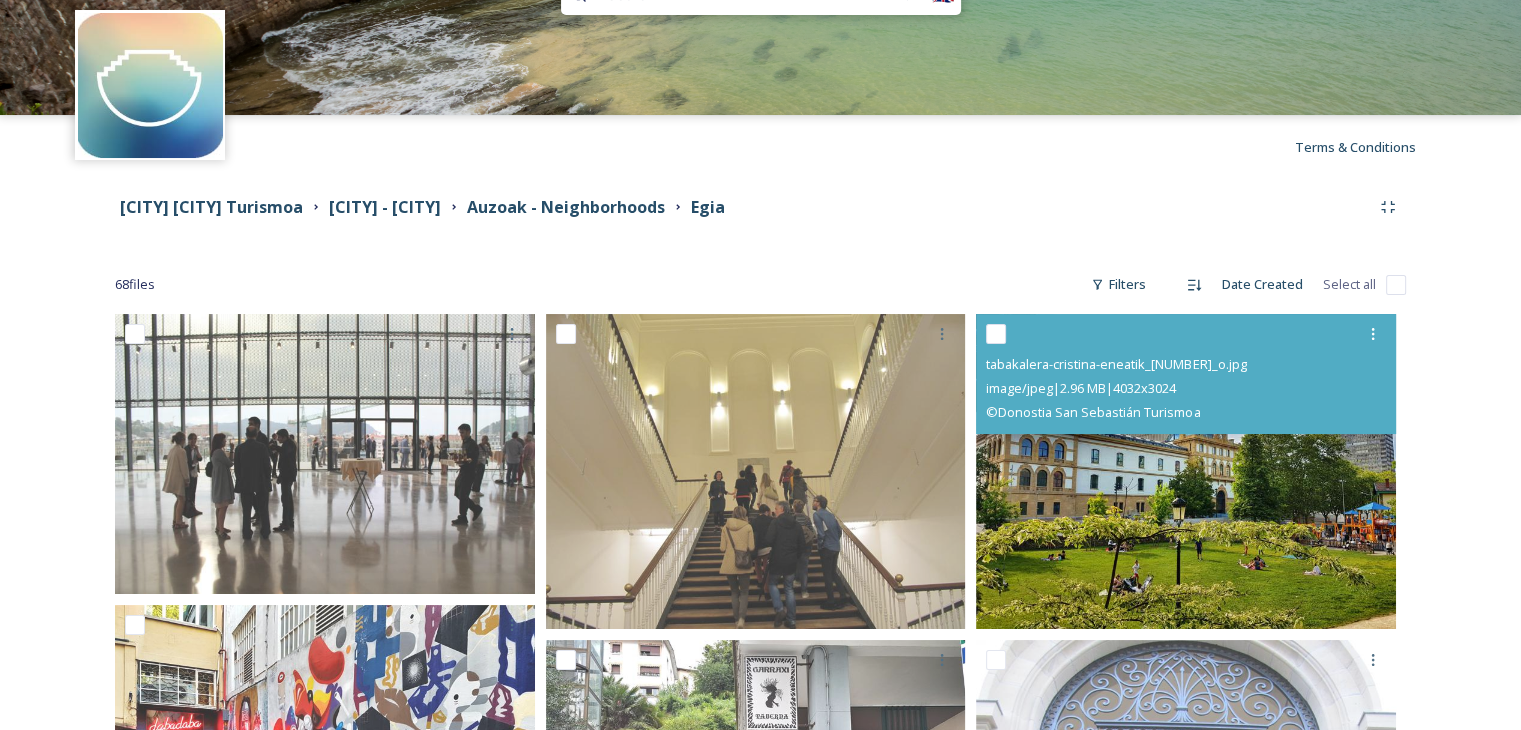 scroll, scrollTop: 100, scrollLeft: 0, axis: vertical 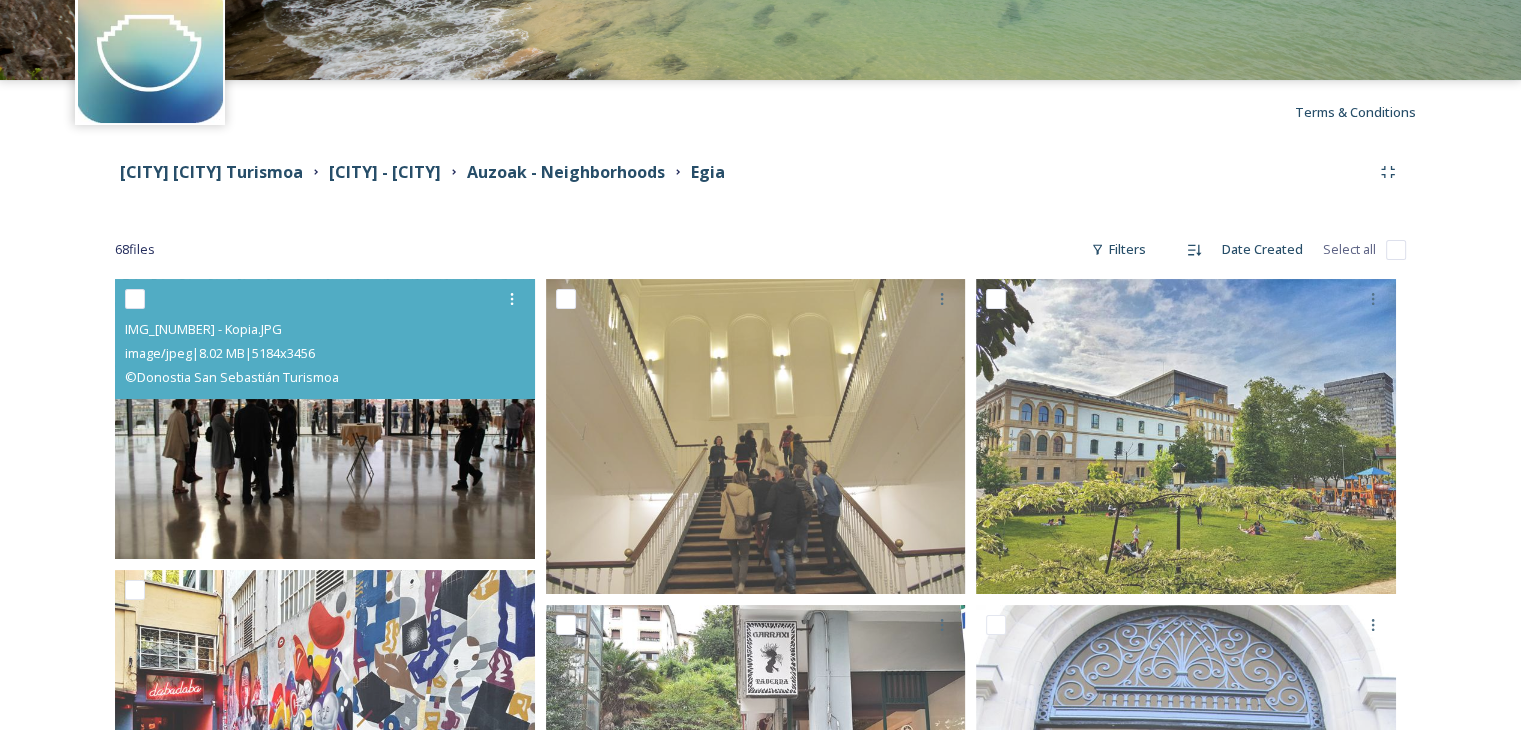 click at bounding box center (325, 419) 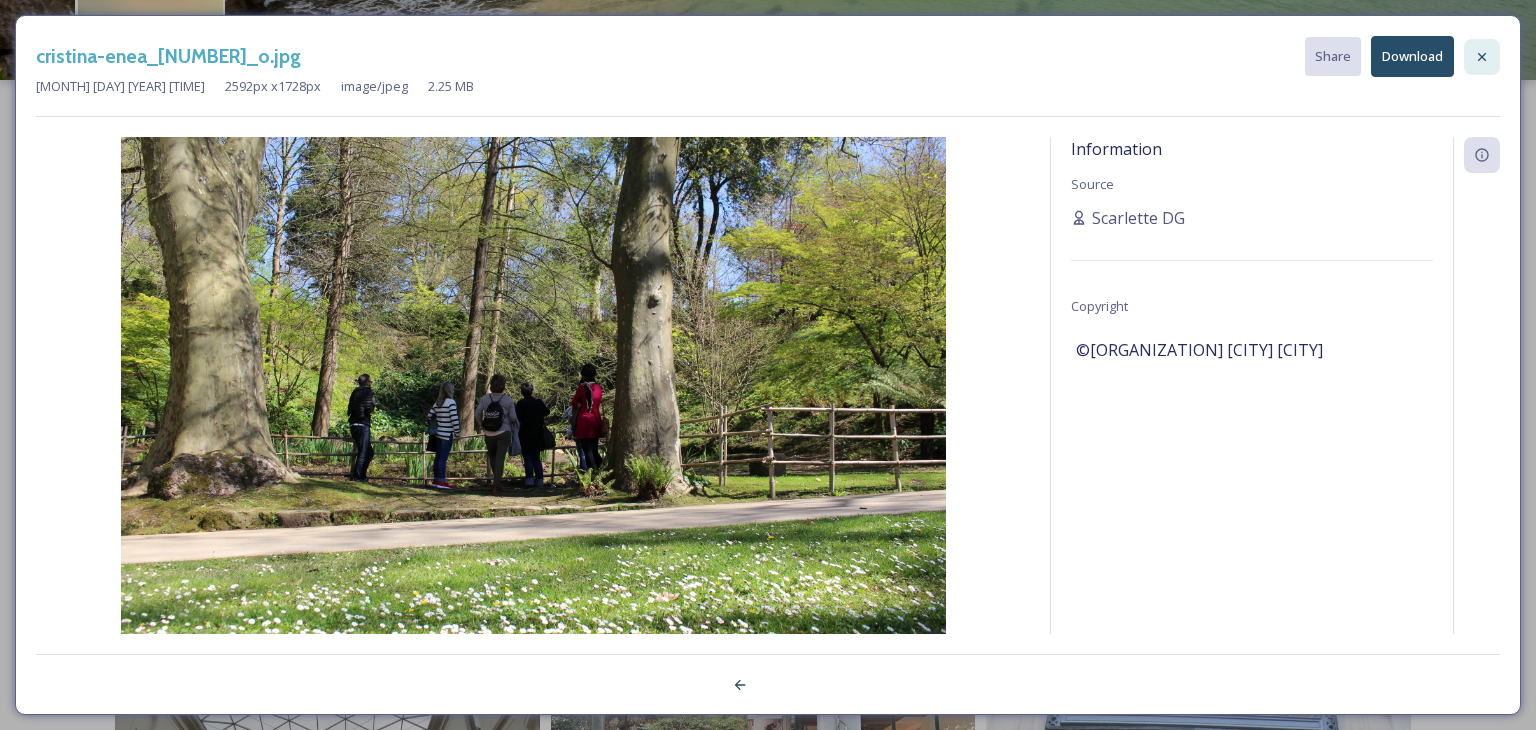click 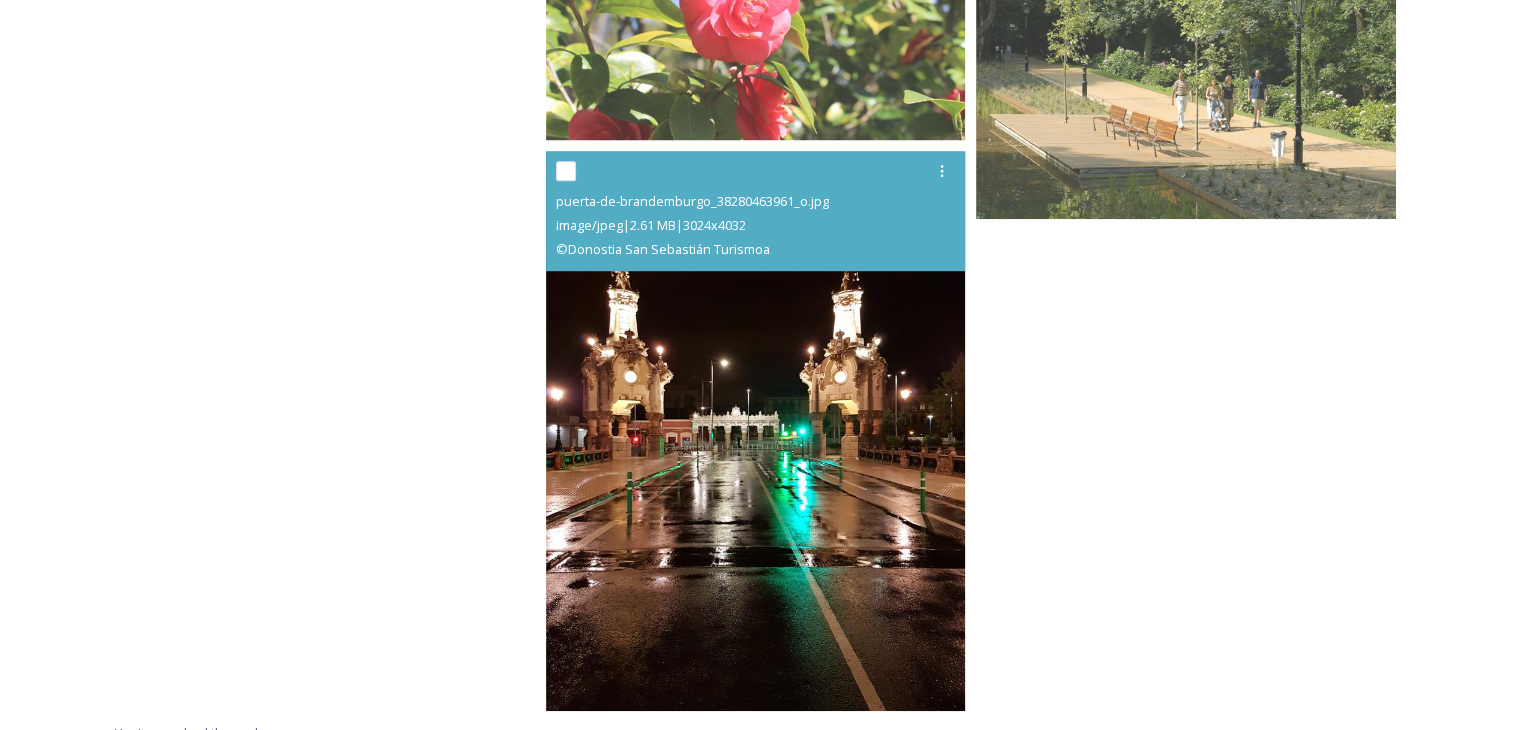 scroll, scrollTop: 8952, scrollLeft: 0, axis: vertical 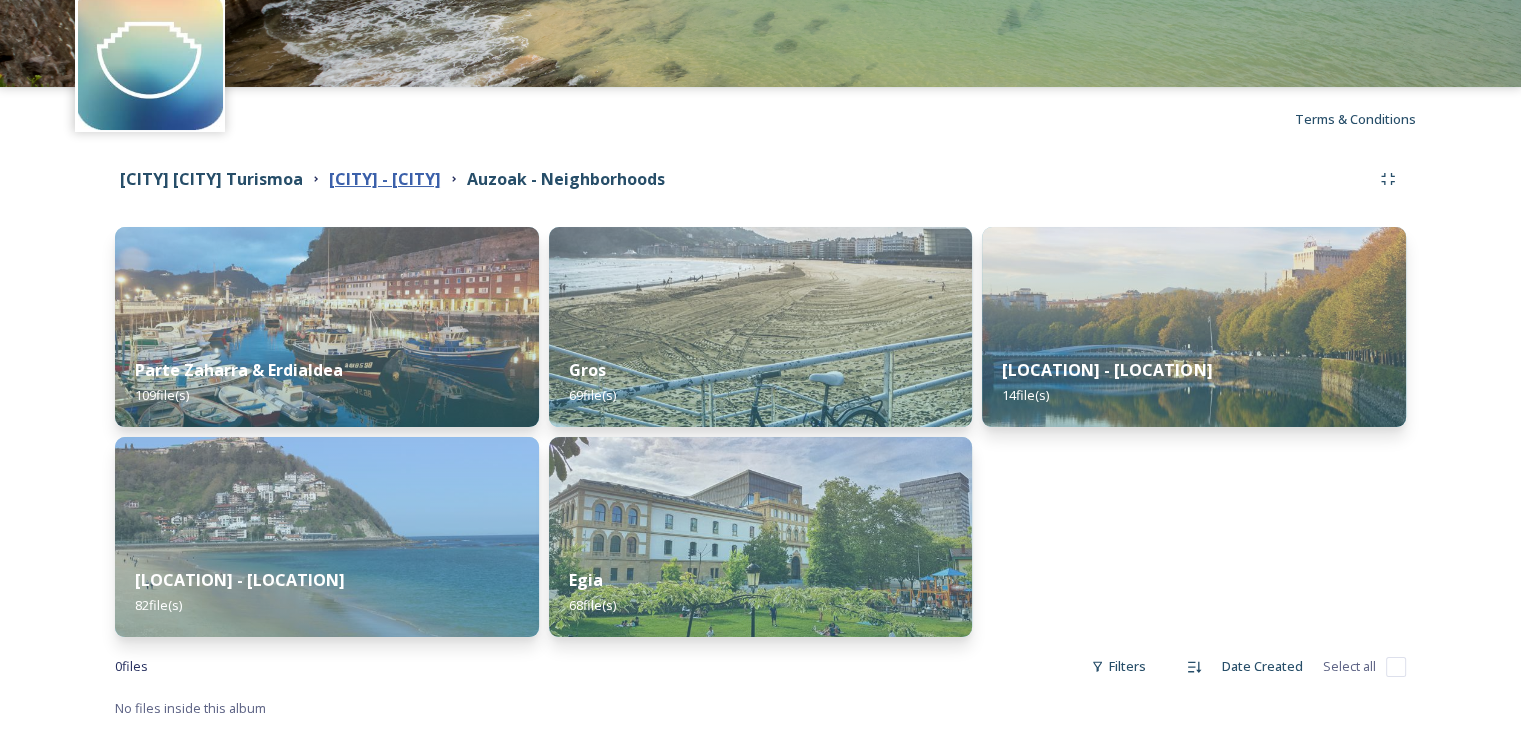 click on "[CITY] - [CITY]" at bounding box center (385, 179) 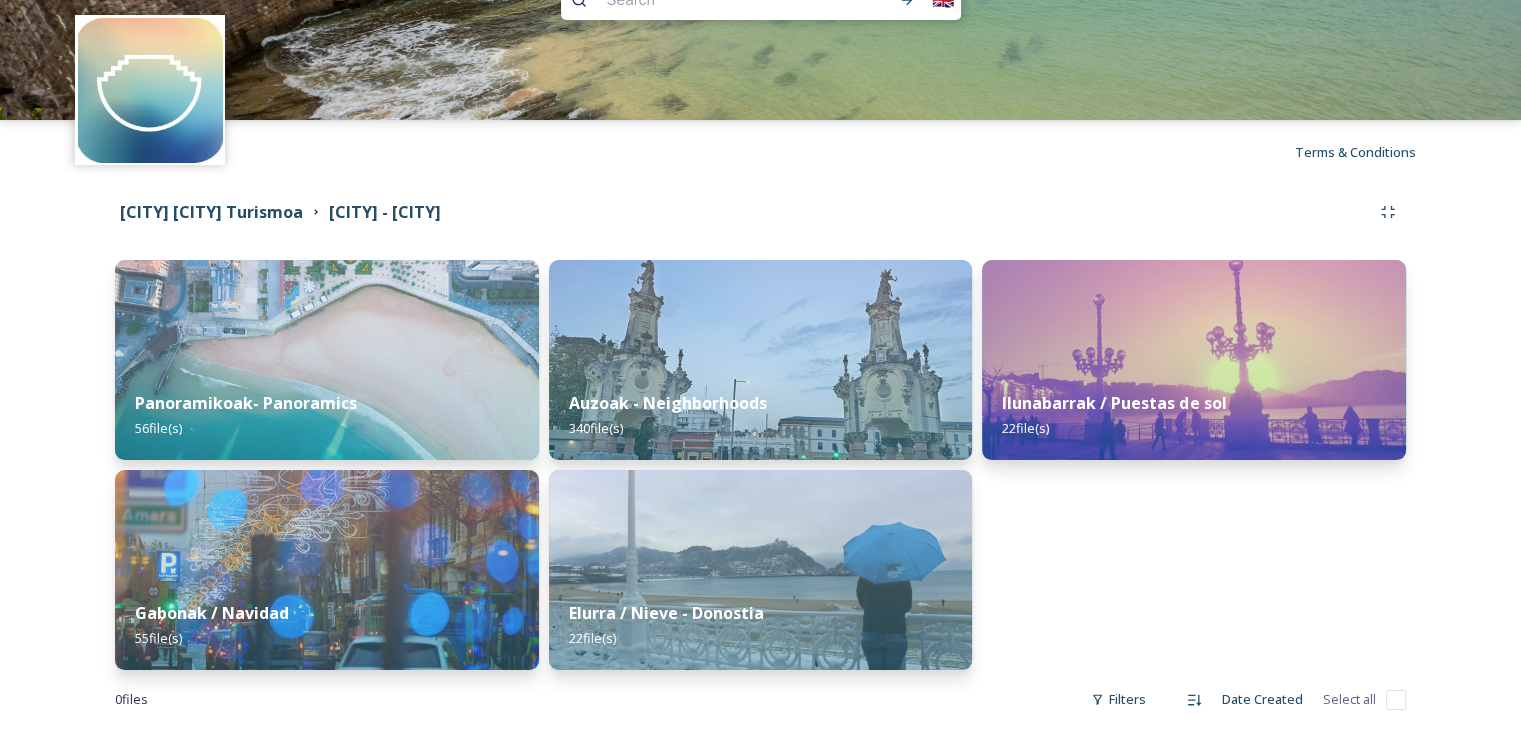 scroll, scrollTop: 93, scrollLeft: 0, axis: vertical 